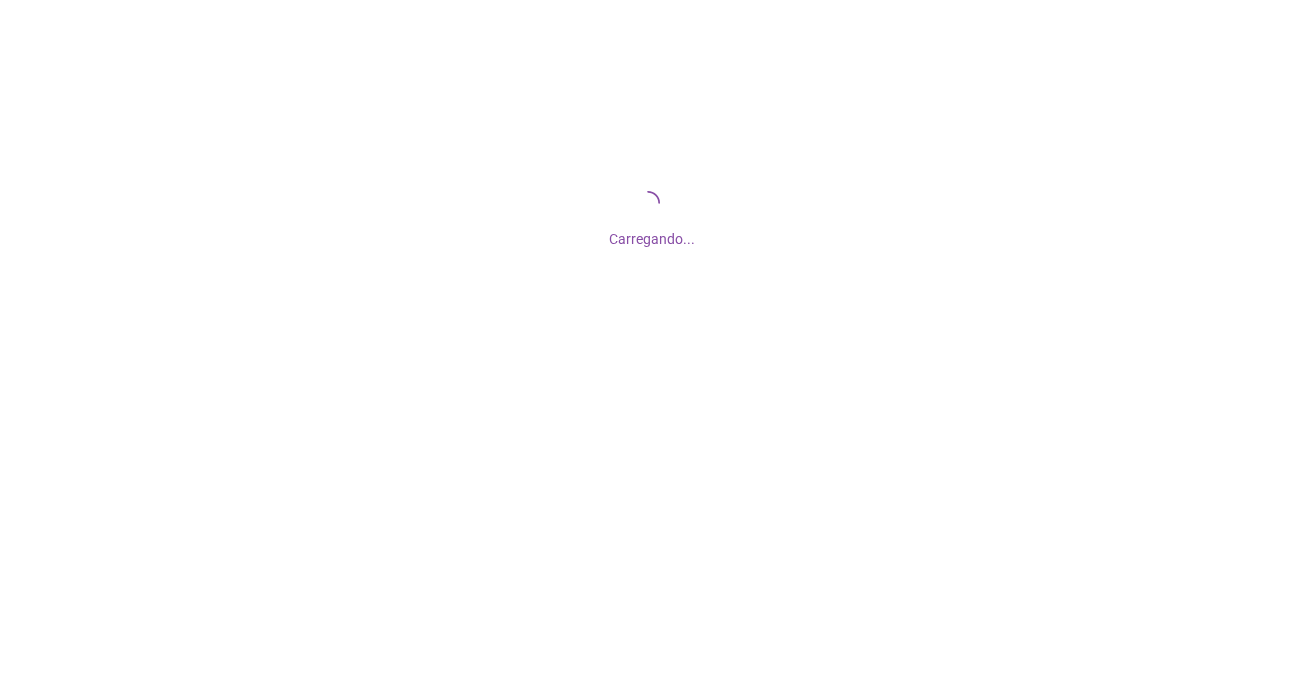 scroll, scrollTop: 0, scrollLeft: 0, axis: both 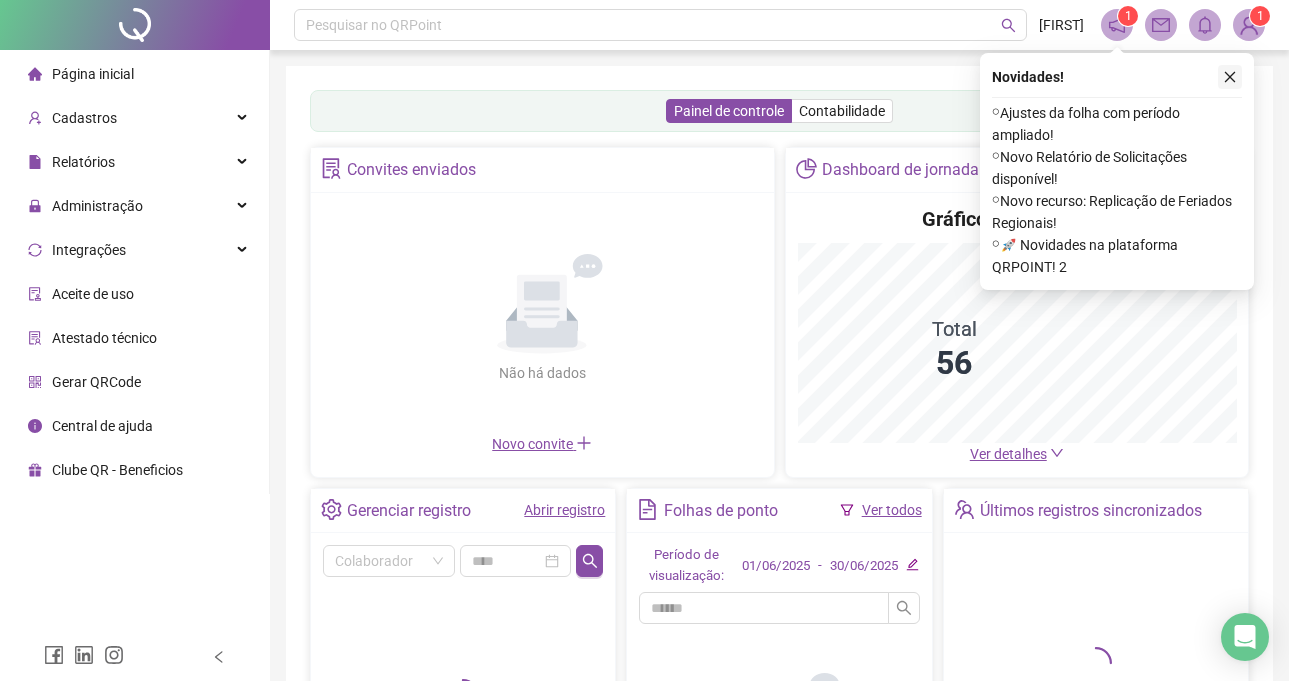 click 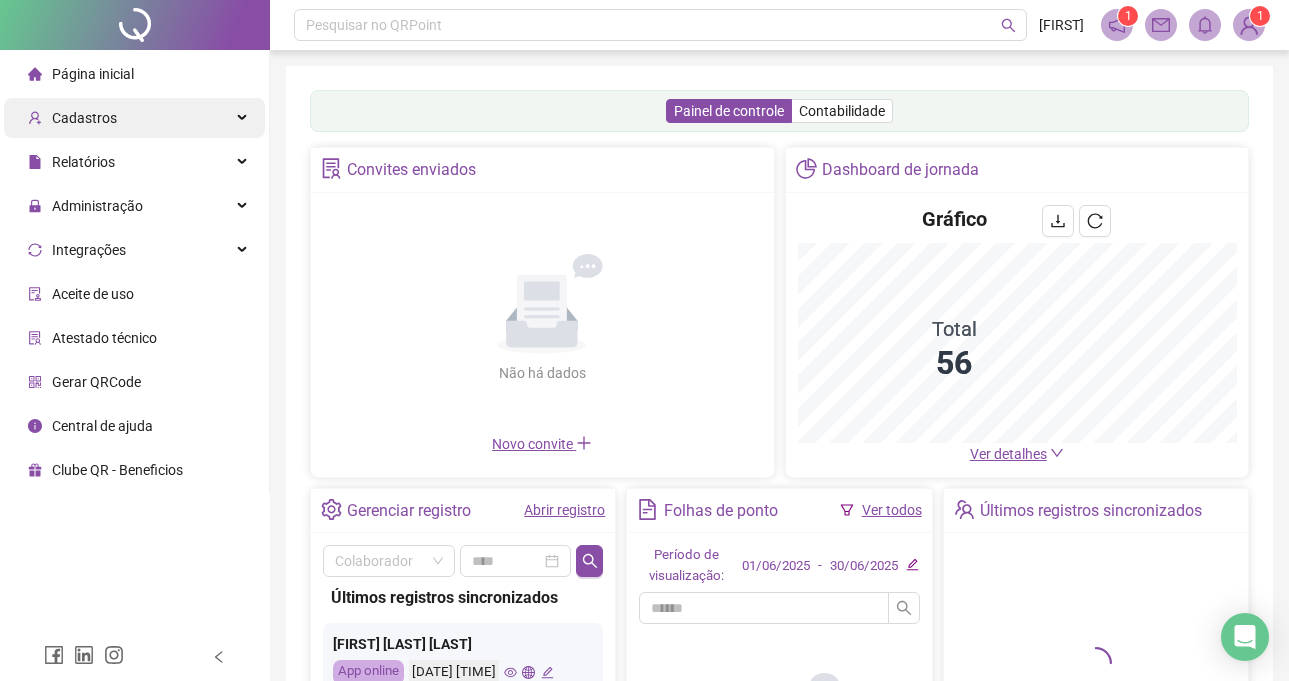 click on "Página inicial Cadastros Relatórios Administração Integrações Aceite de uso Atestado técnico Gerar QRCode Central de ajuda Clube QR - Beneficios" at bounding box center [135, 272] 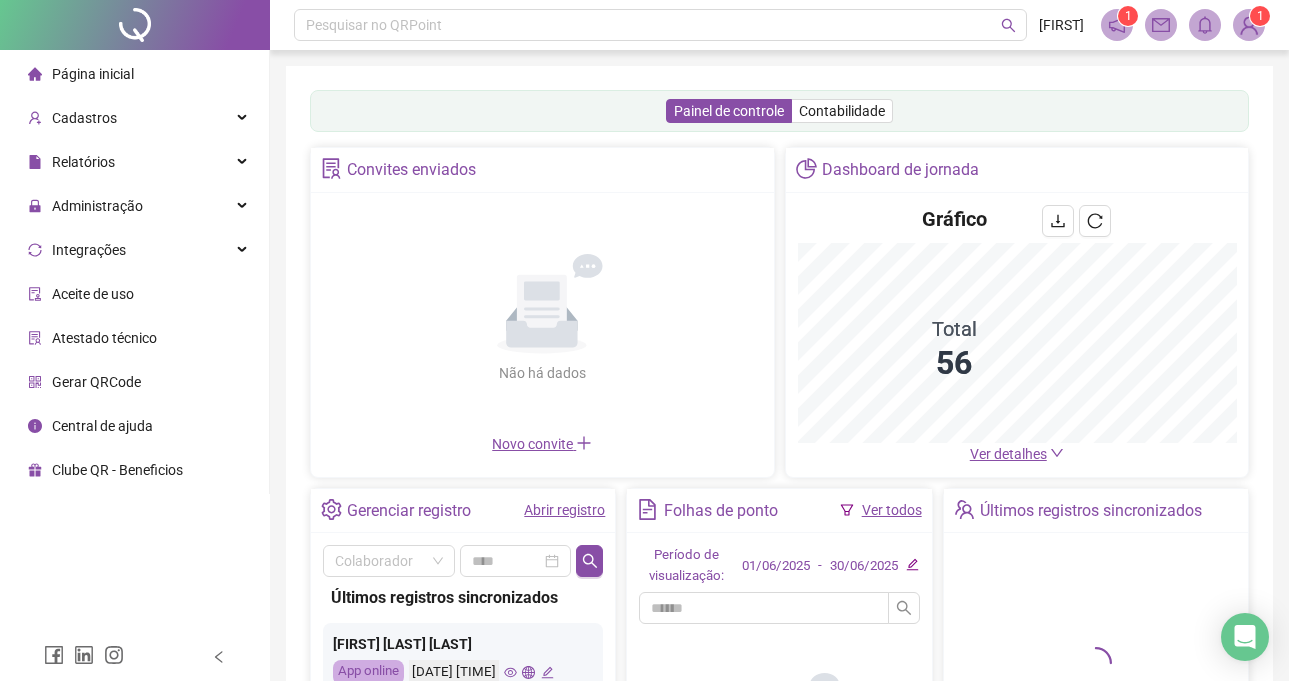 click on "Cadastros" at bounding box center (134, 118) 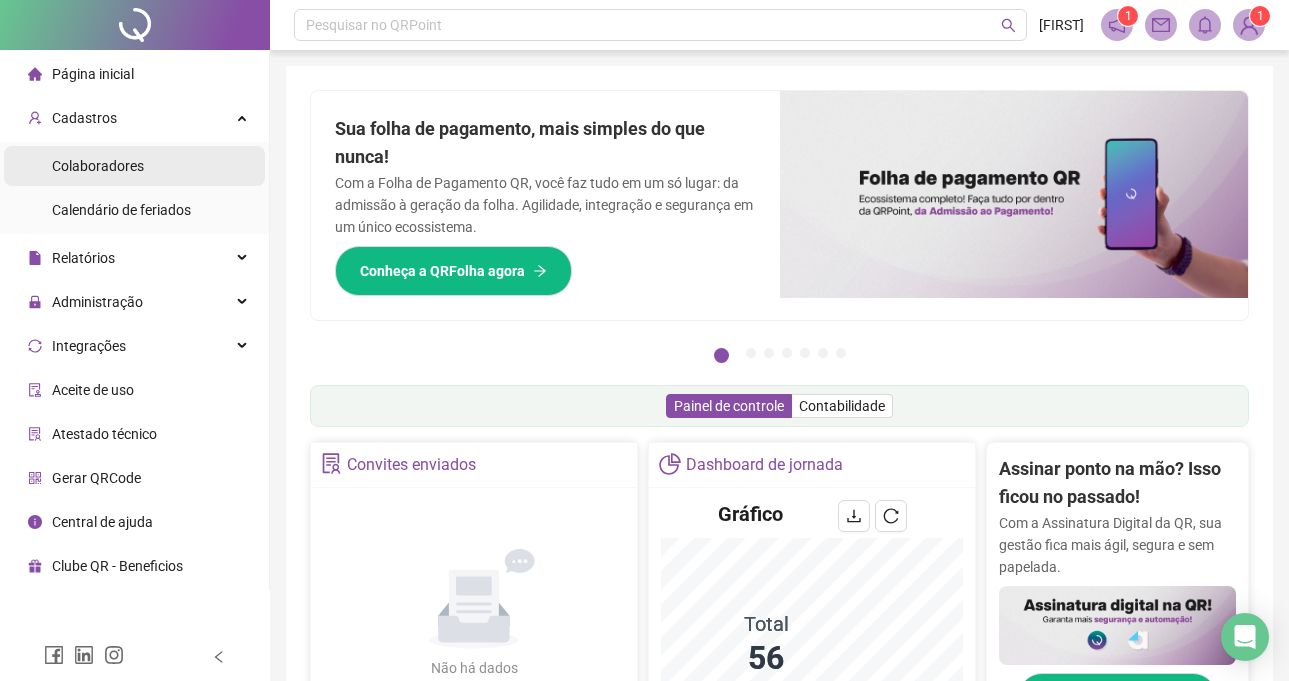 click on "Colaboradores" at bounding box center [134, 166] 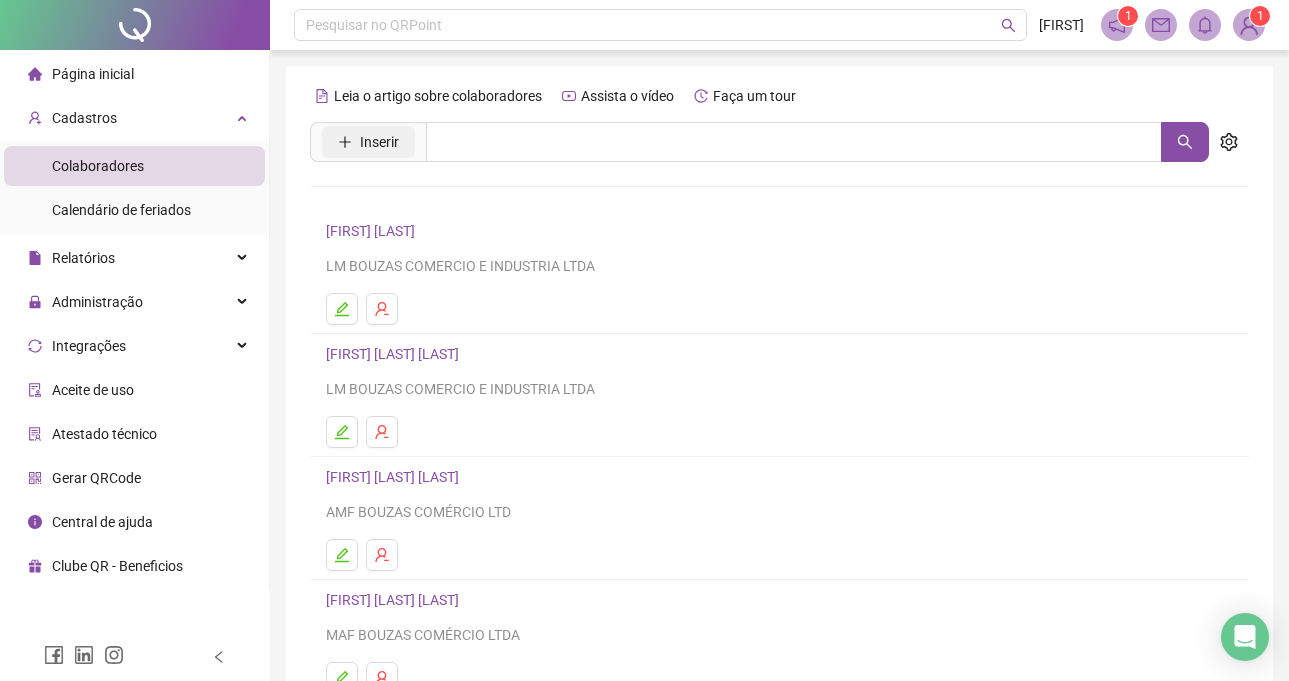 click on "Inserir" at bounding box center [379, 142] 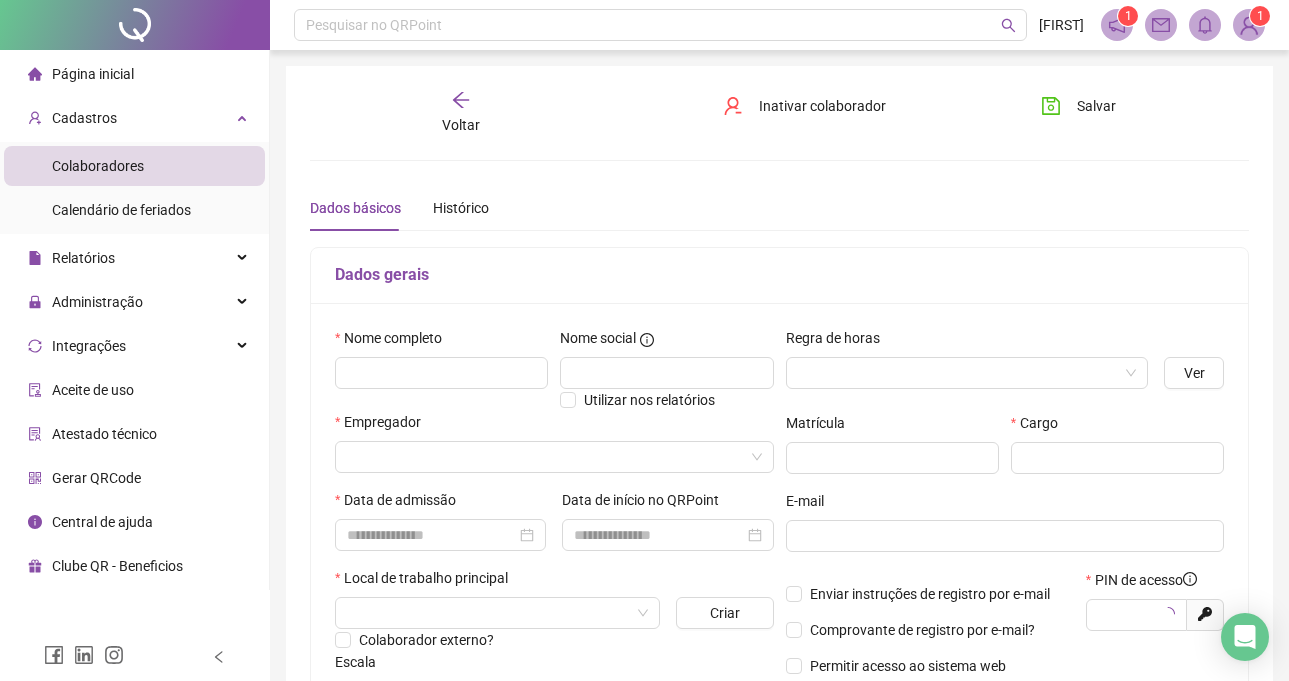 type on "*****" 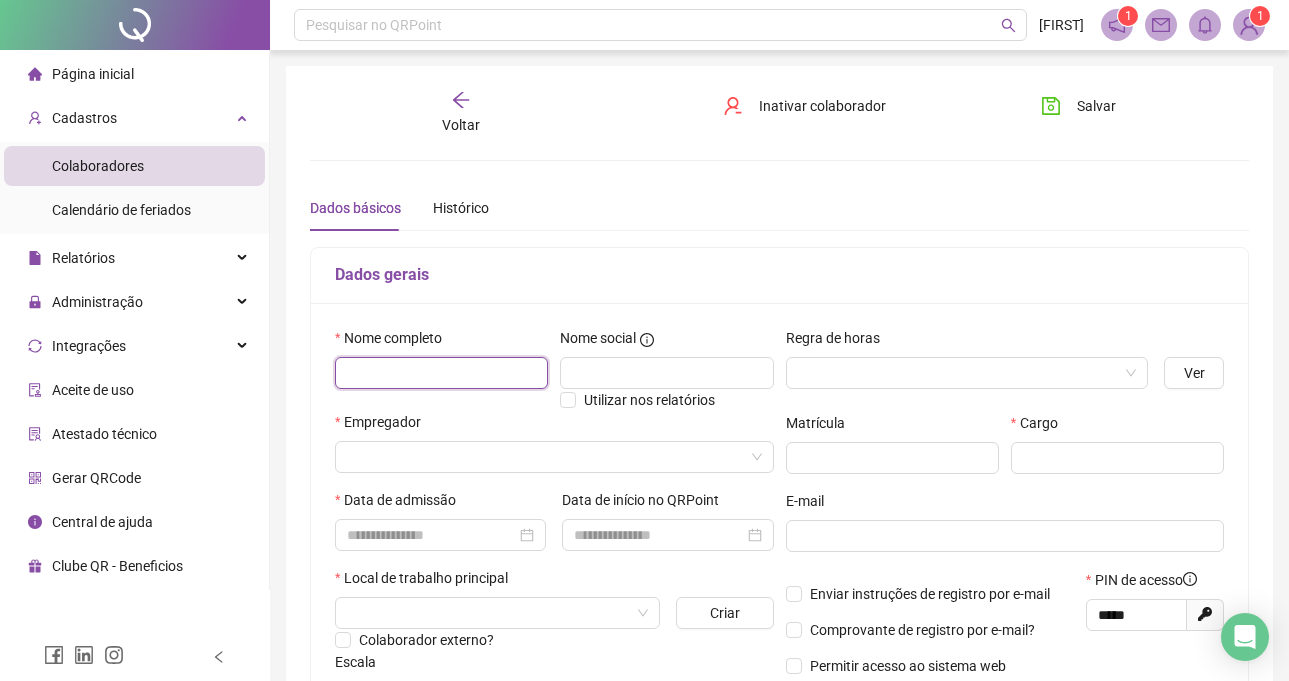 click at bounding box center (441, 373) 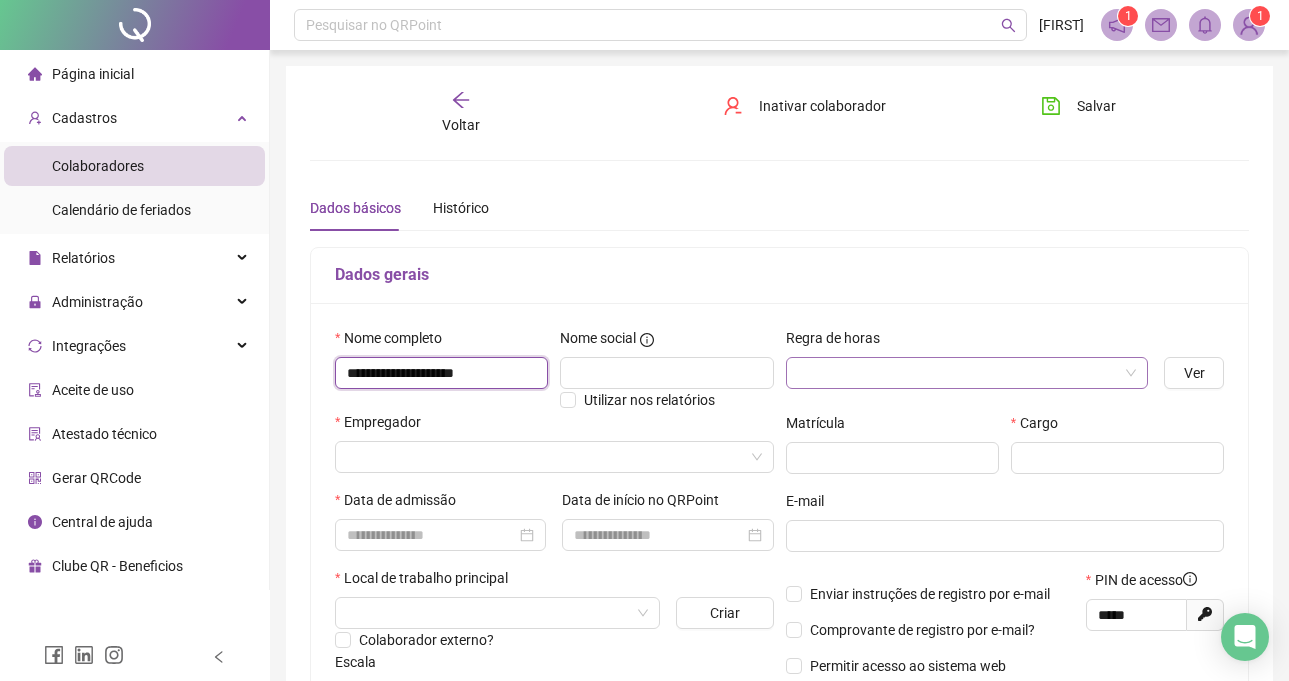 type on "**********" 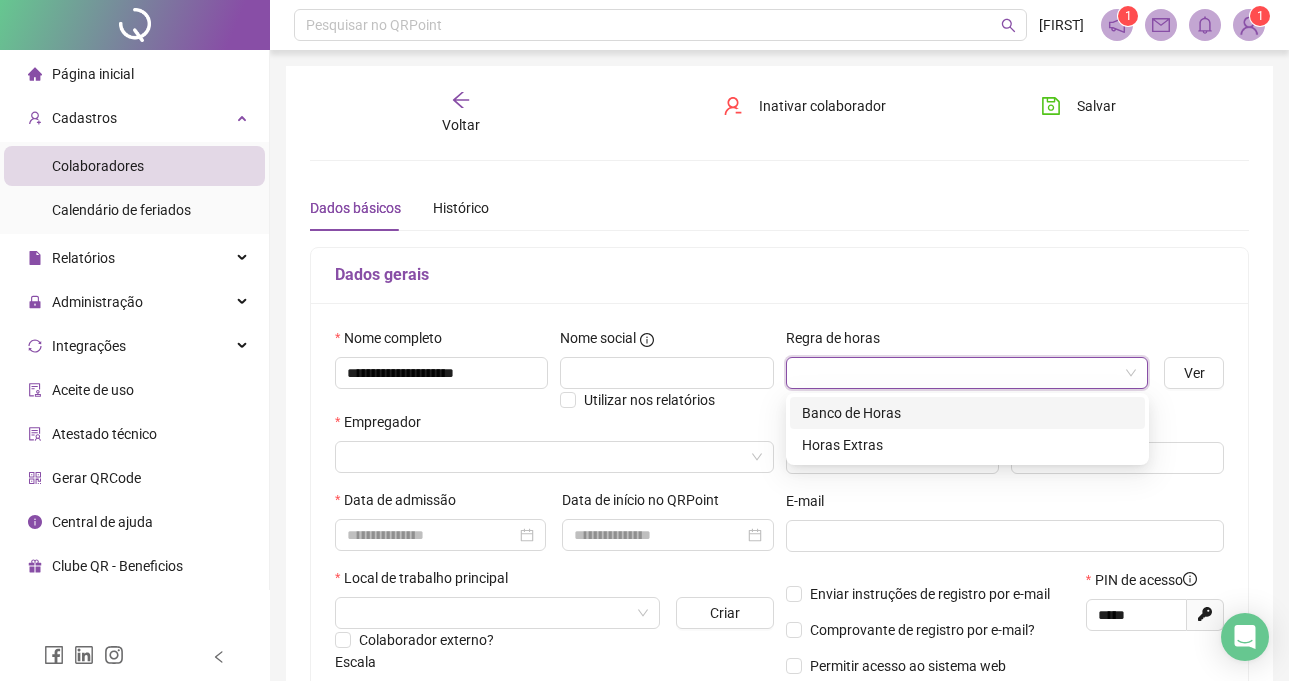 click at bounding box center (961, 373) 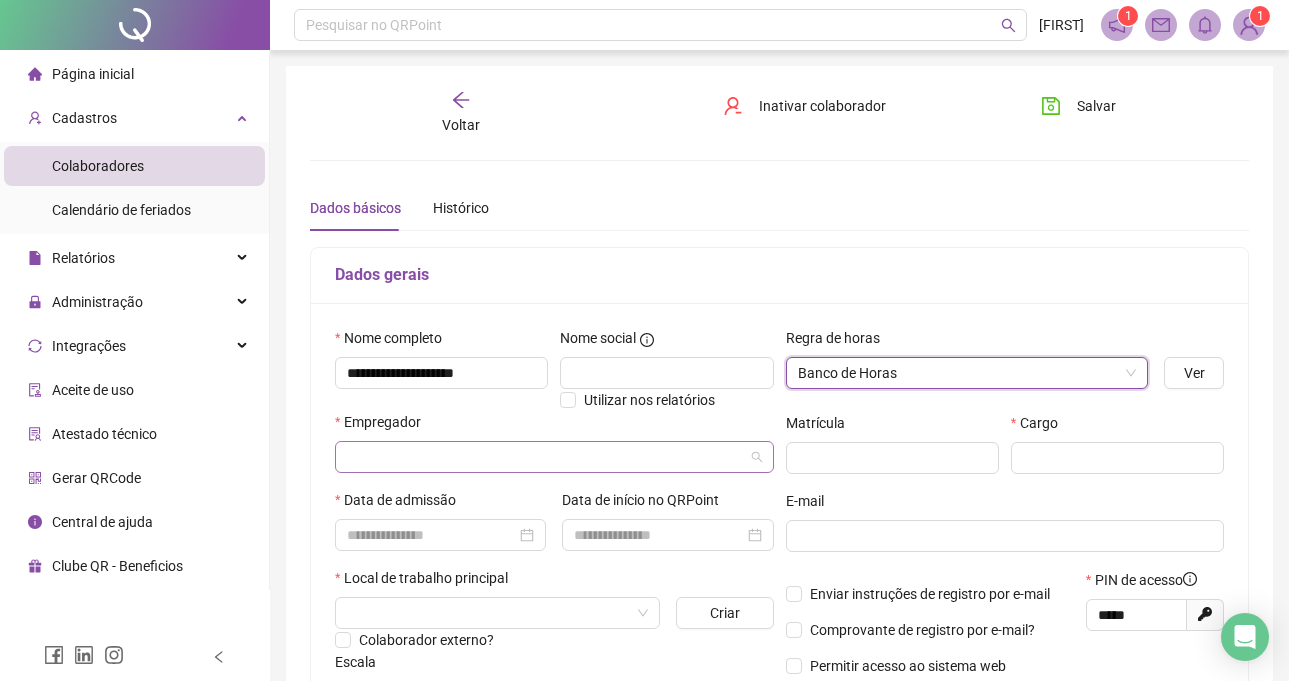 click at bounding box center (548, 457) 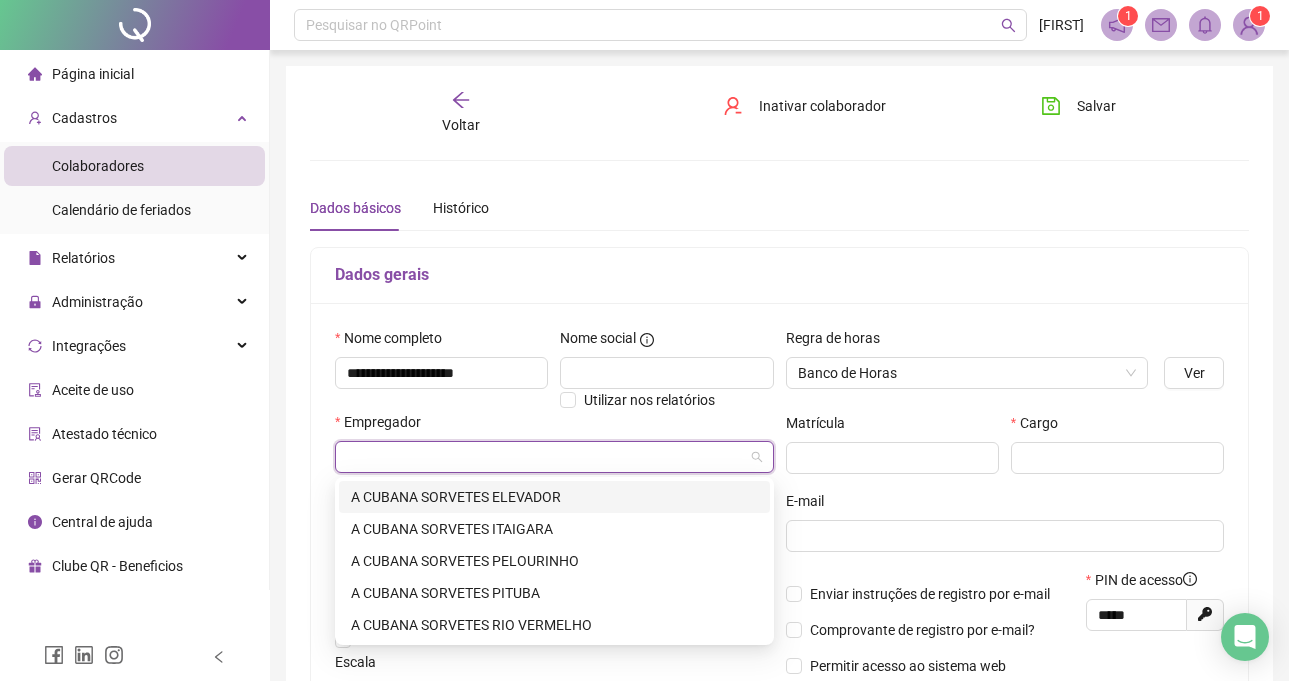 click on "E-mail" at bounding box center (1005, 505) 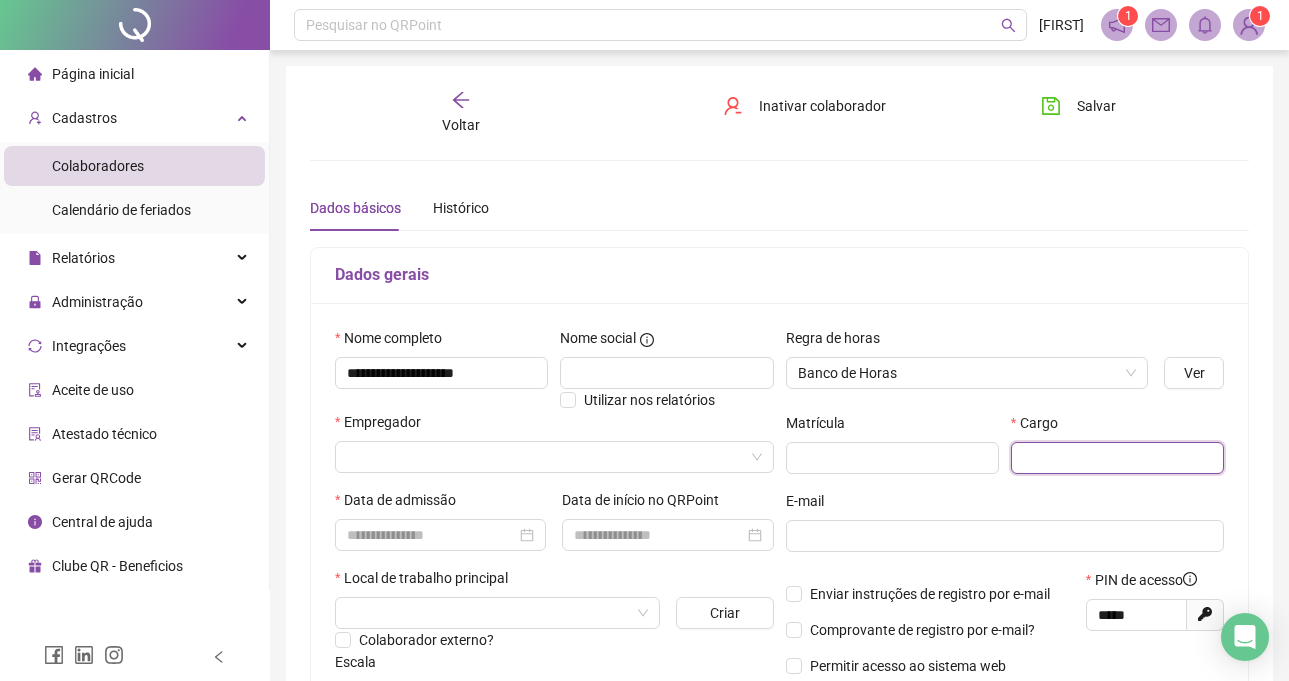 click at bounding box center (1117, 458) 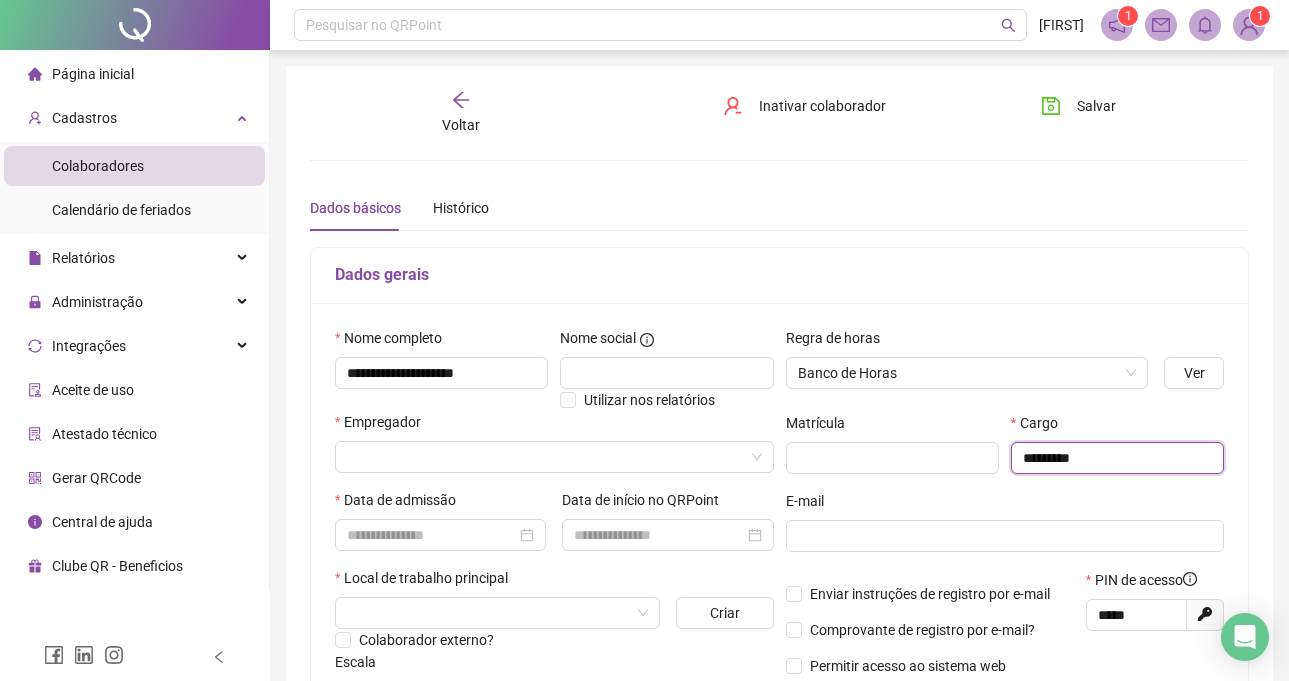 scroll, scrollTop: 200, scrollLeft: 0, axis: vertical 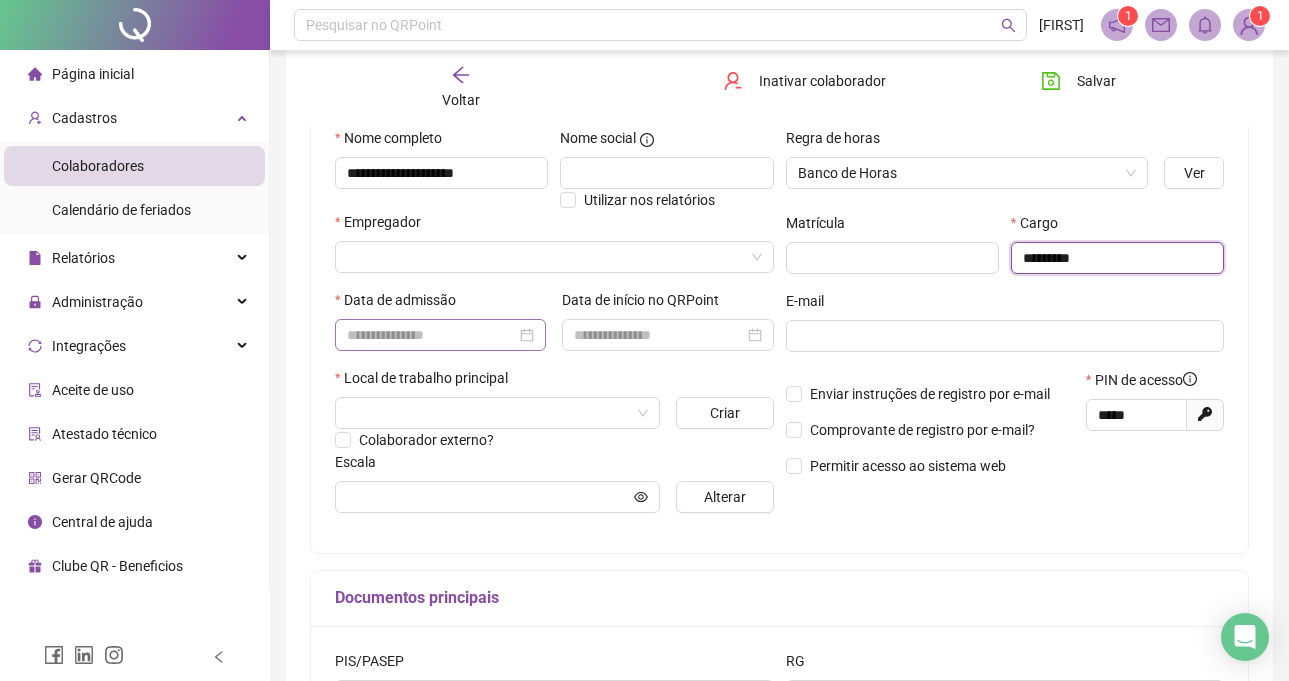 type on "*********" 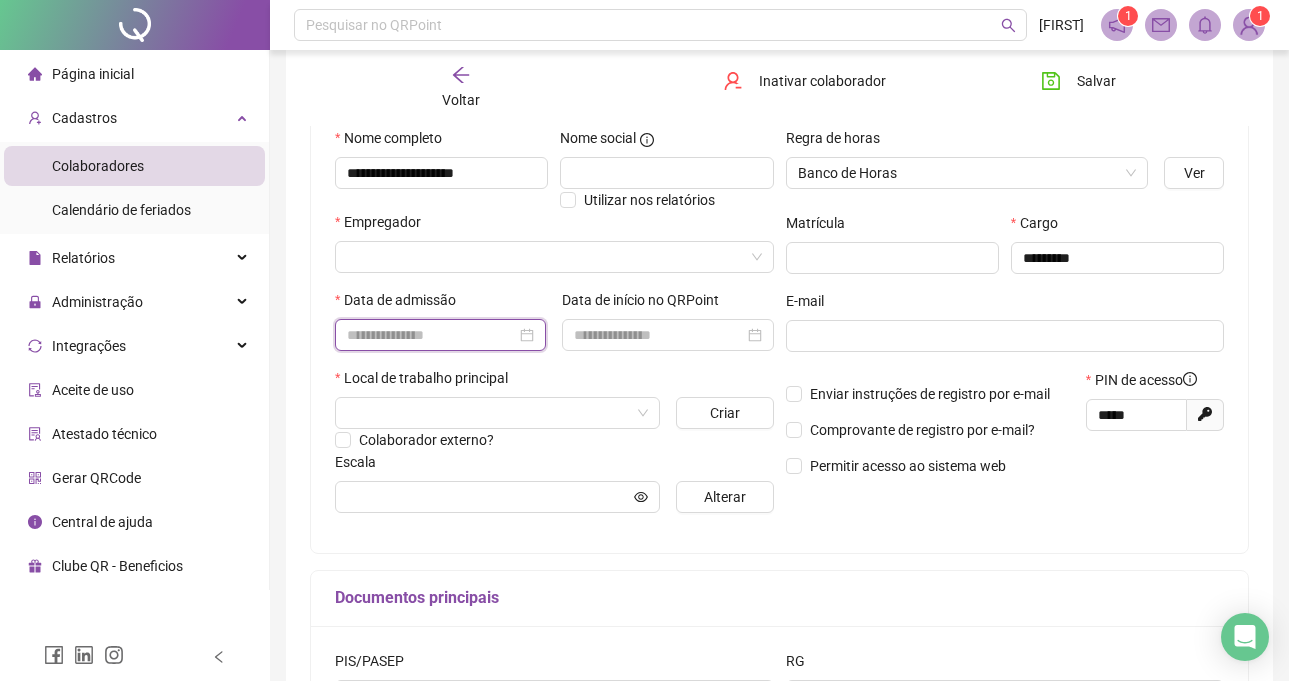 click at bounding box center (431, 335) 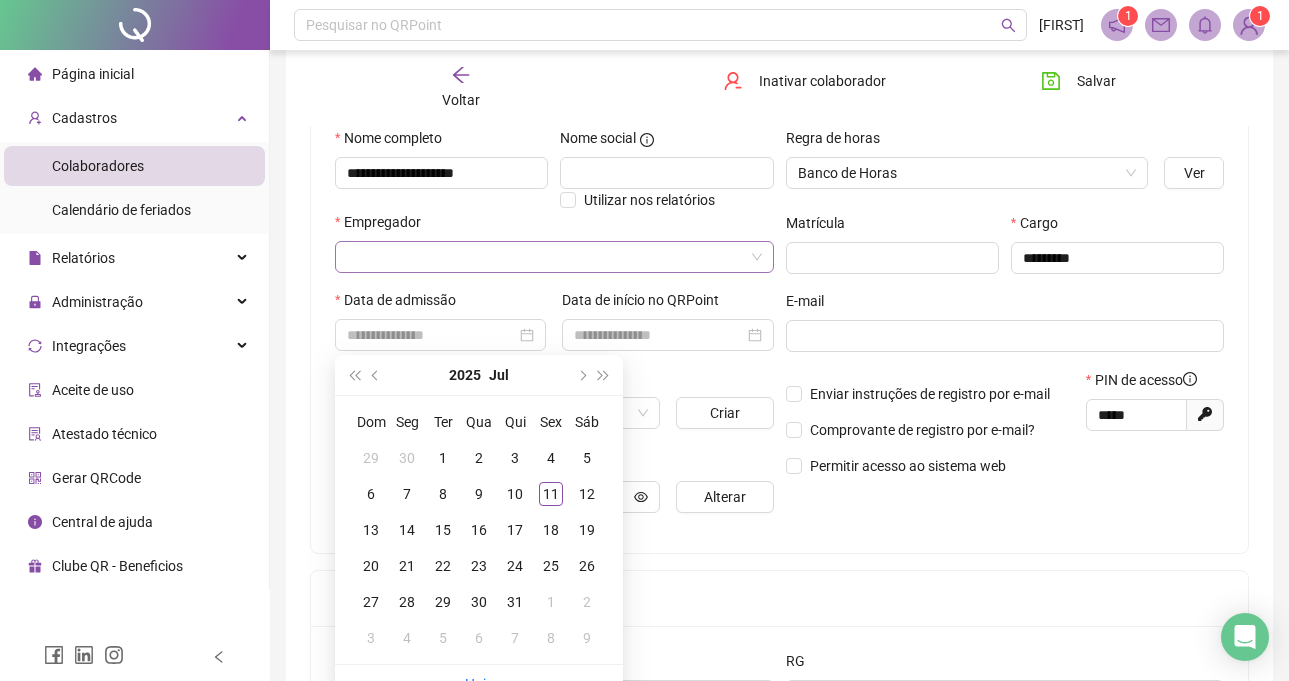 click at bounding box center (548, 257) 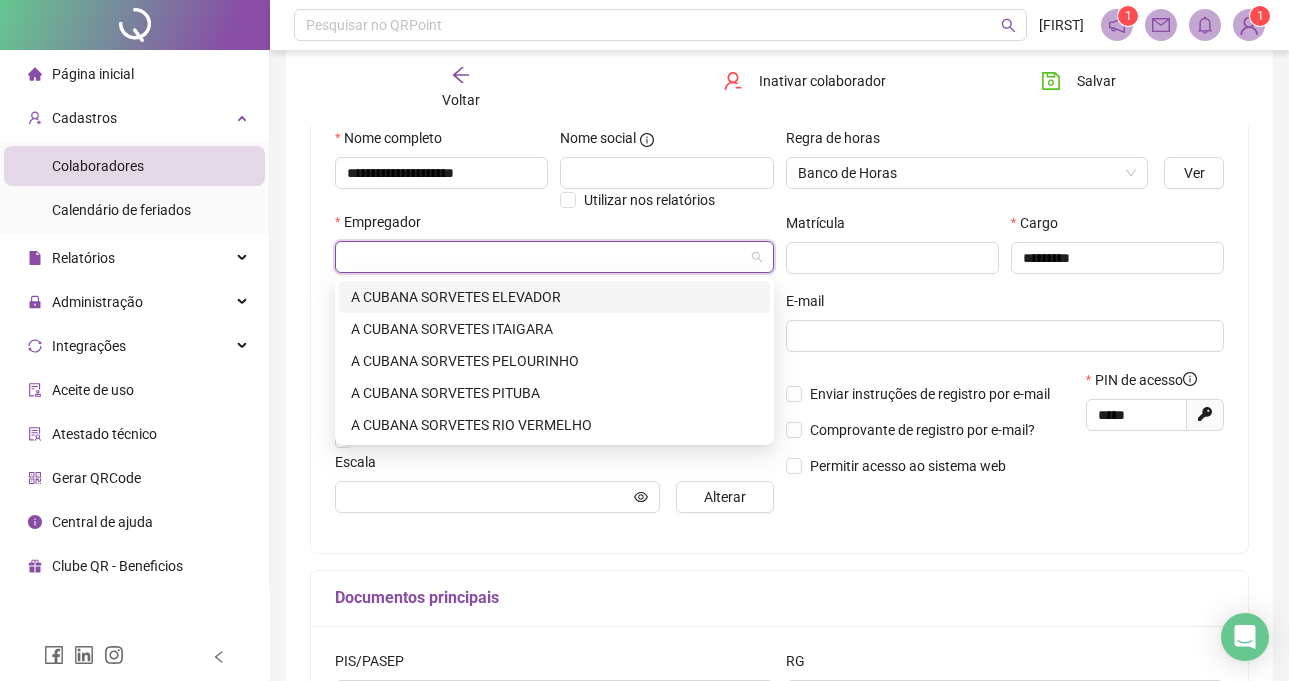 click at bounding box center [548, 257] 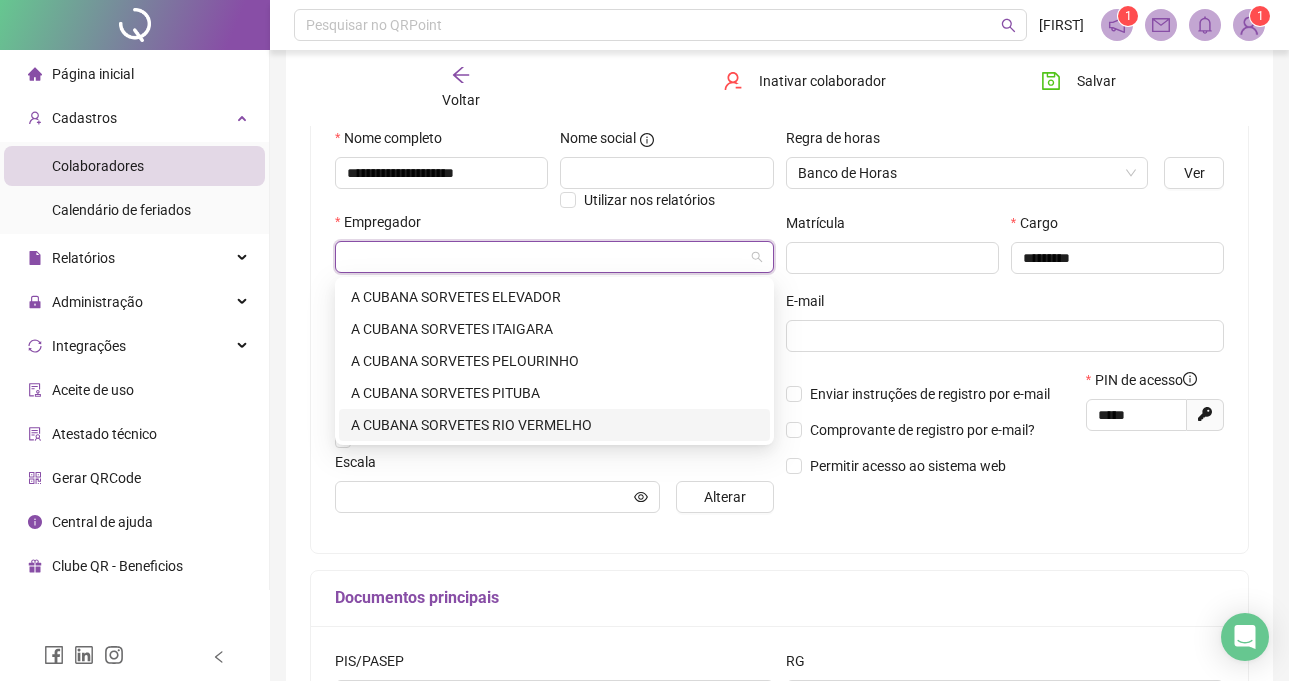 click on "Documentos principais" at bounding box center (779, 599) 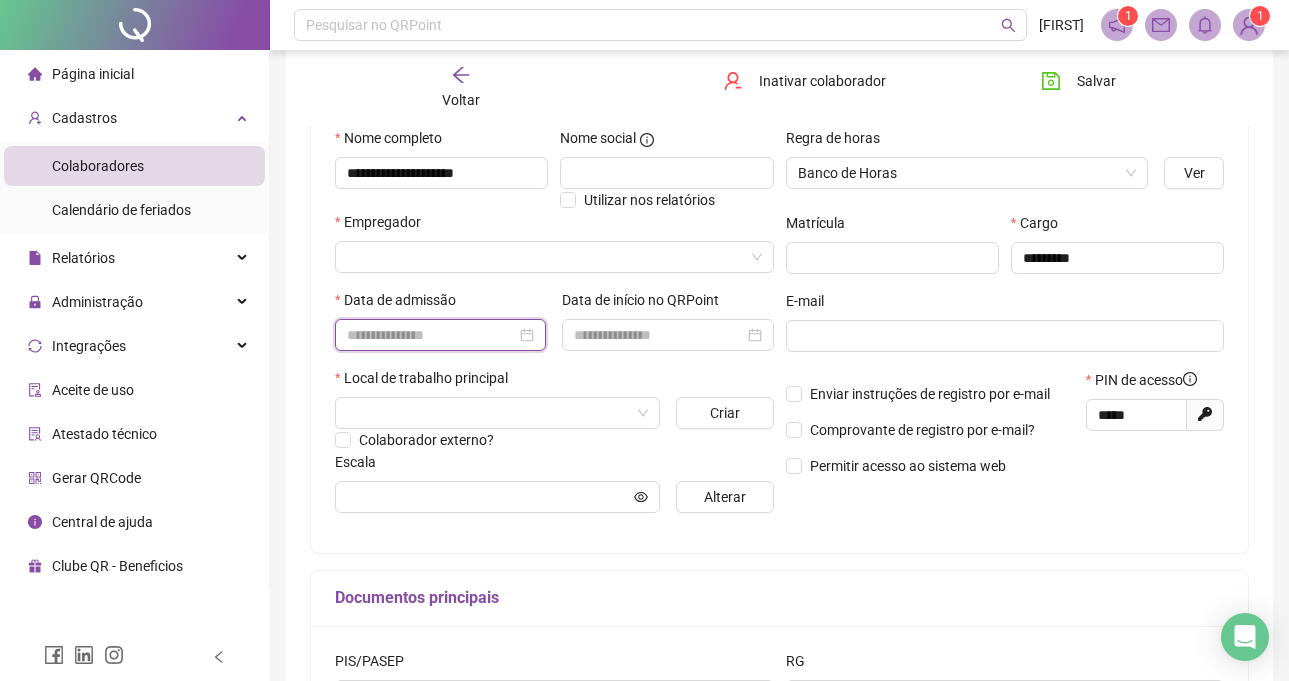 click at bounding box center (431, 335) 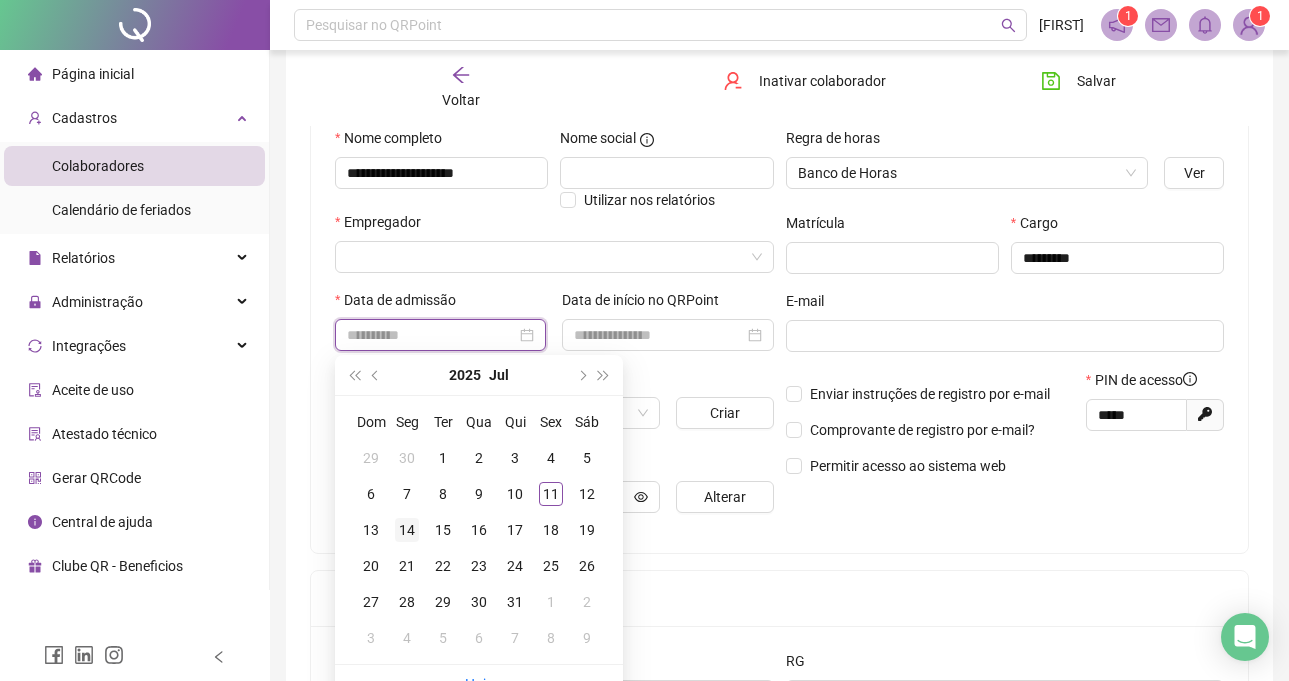 type on "**********" 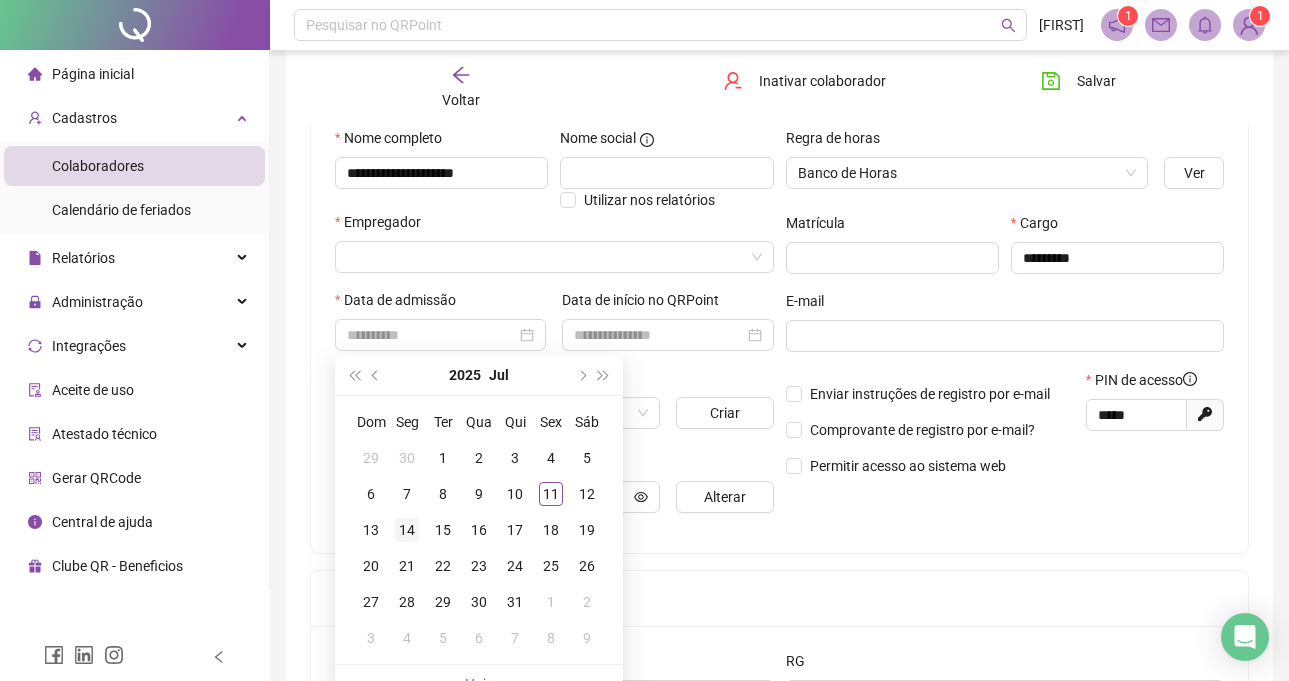 click on "14" at bounding box center (407, 530) 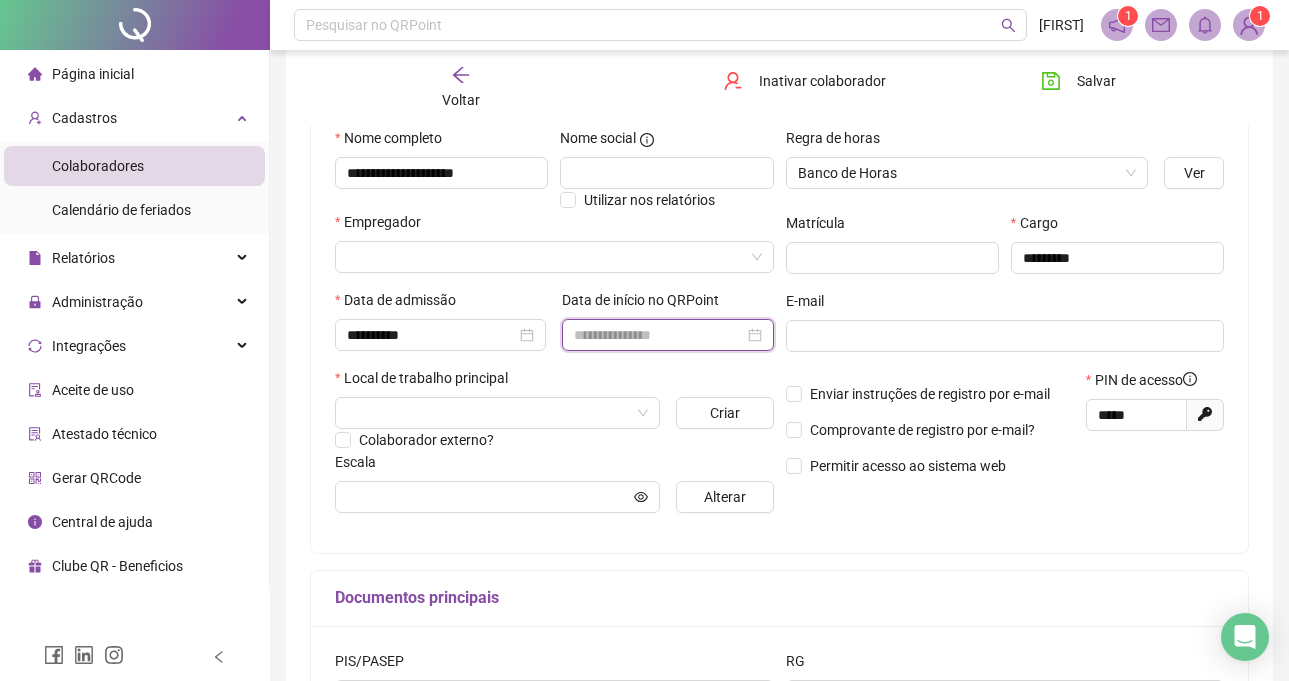 drag, startPoint x: 664, startPoint y: 324, endPoint x: 640, endPoint y: 346, distance: 32.55764 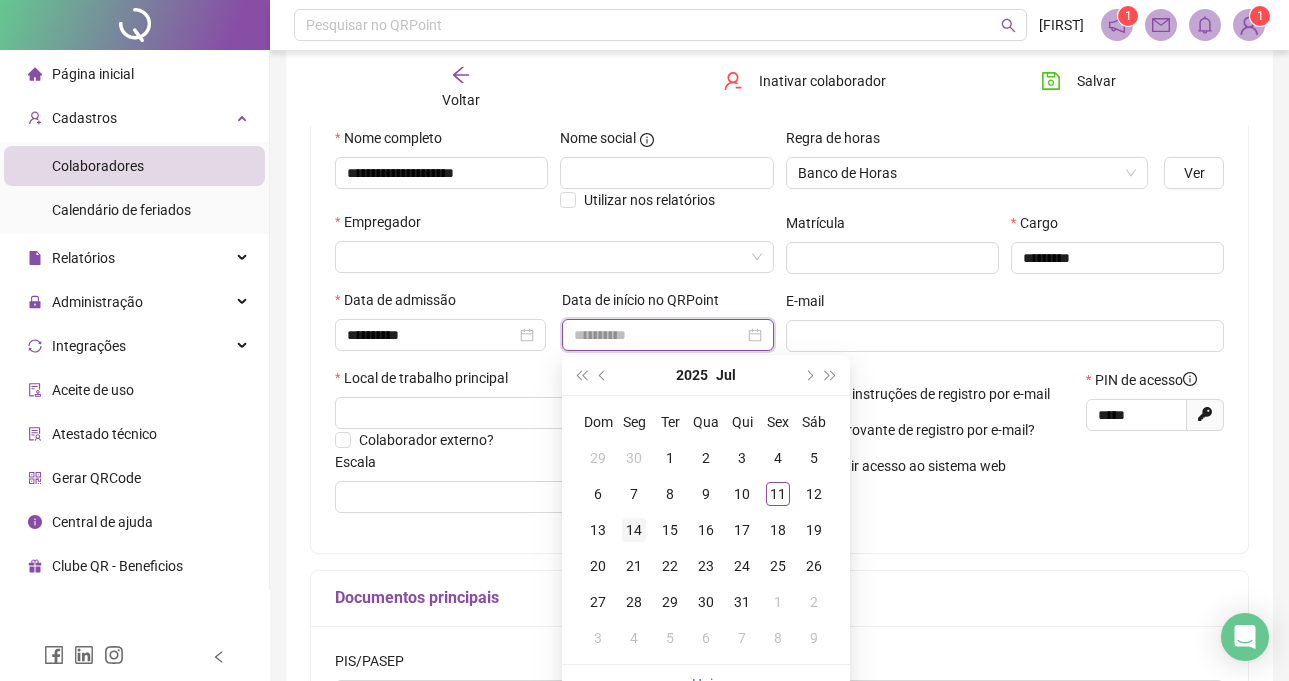 type on "**********" 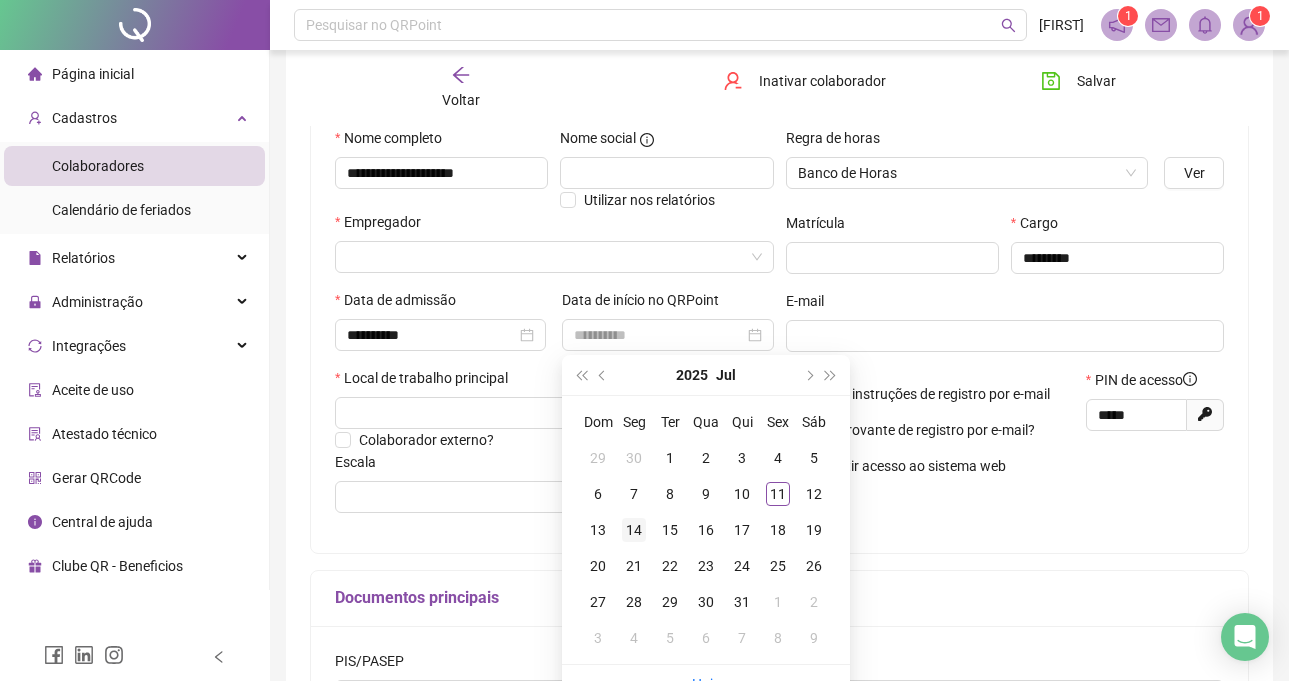 click on "14" at bounding box center [634, 530] 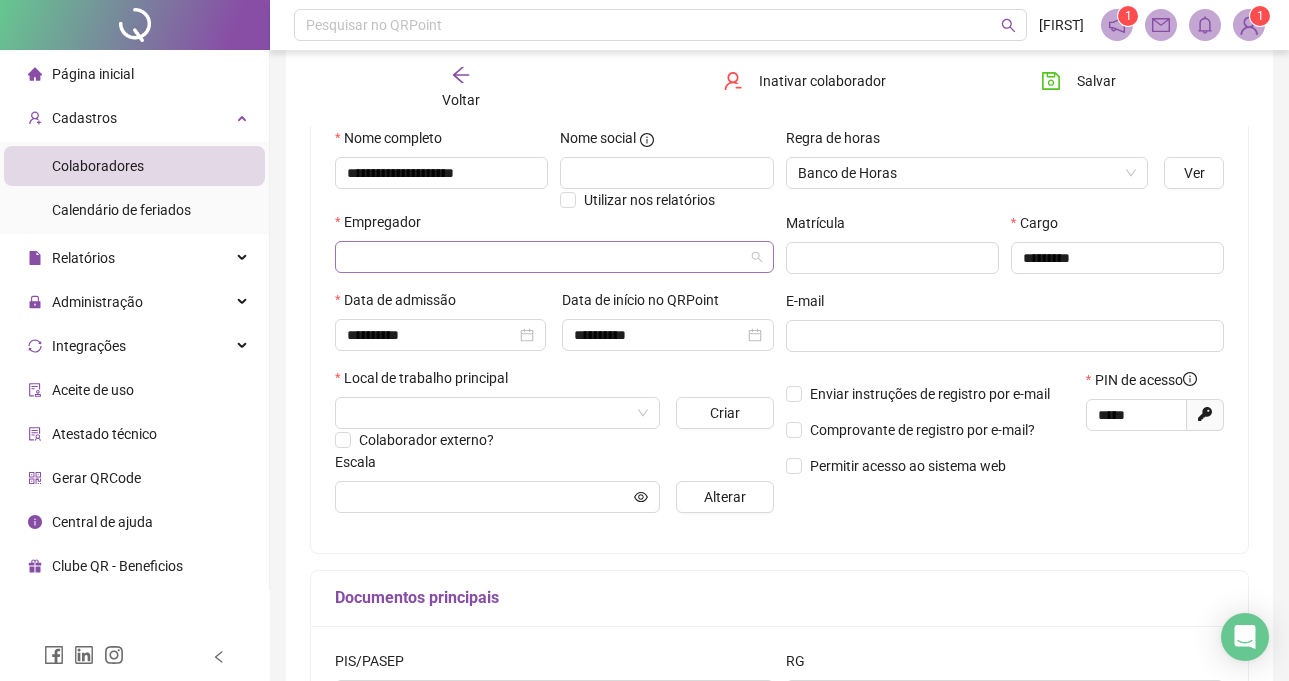 click at bounding box center [548, 257] 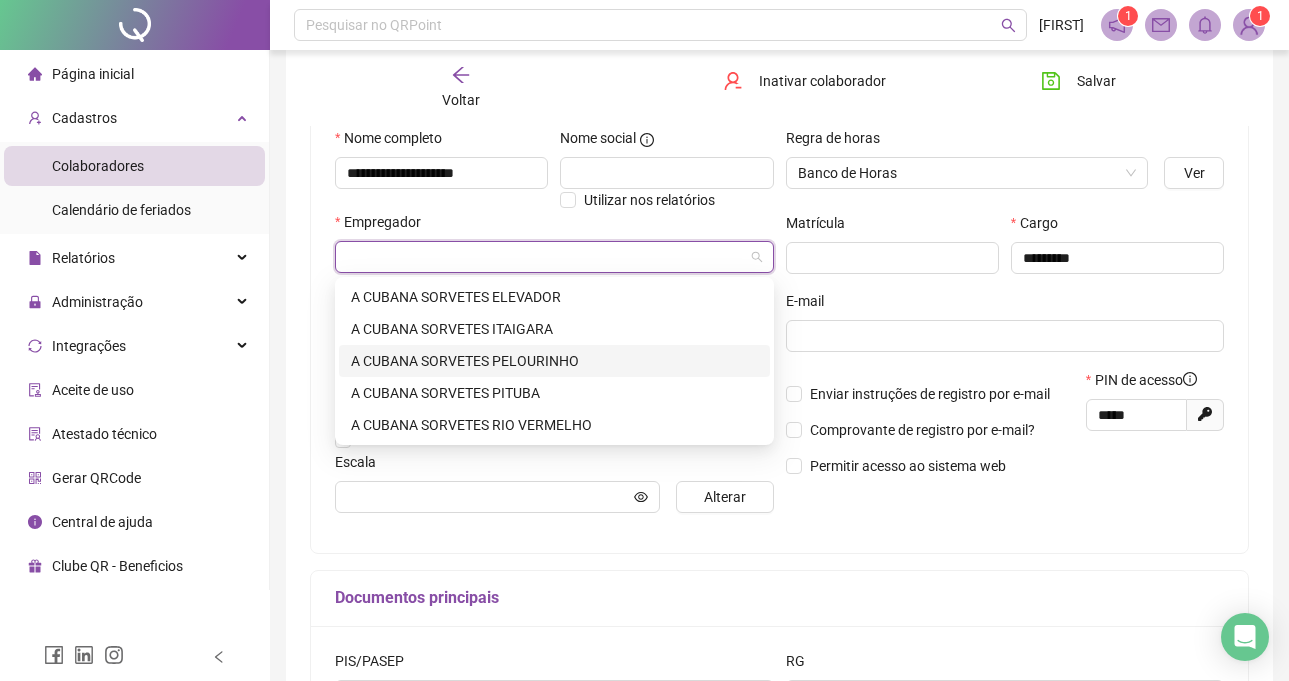 click on "A CUBANA SORVETES PELOURINHO" at bounding box center [554, 361] 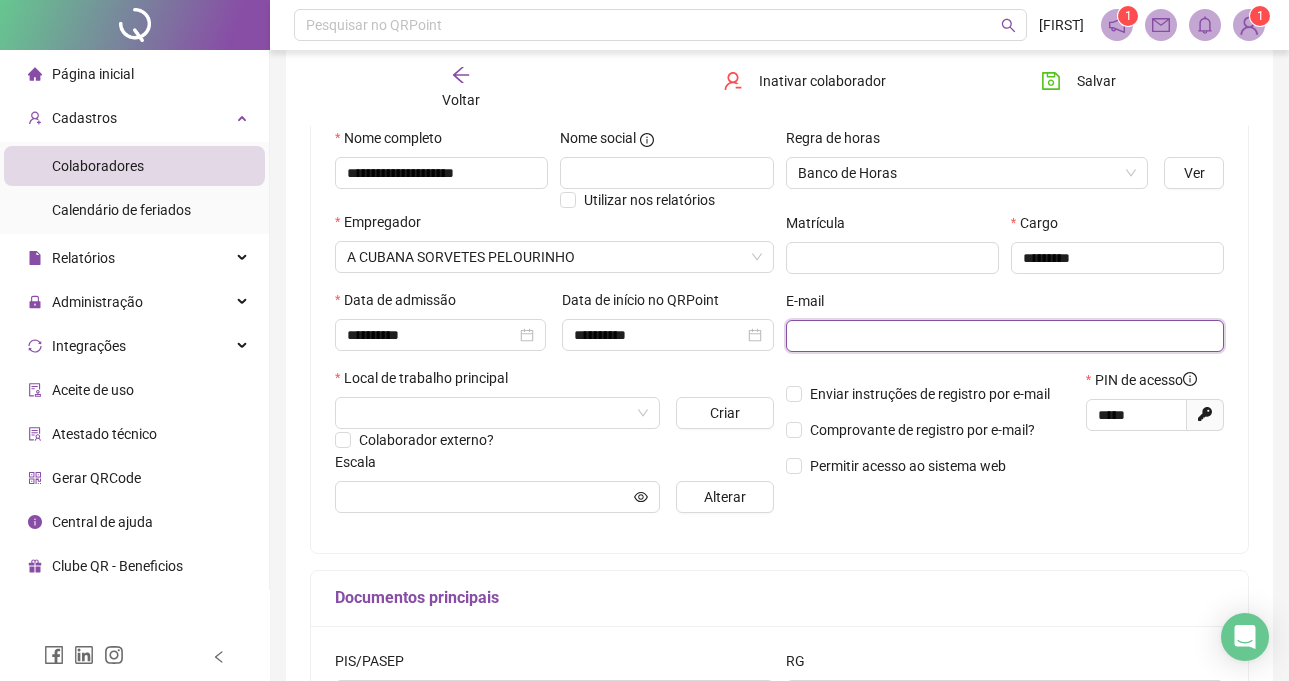 click at bounding box center (1003, 336) 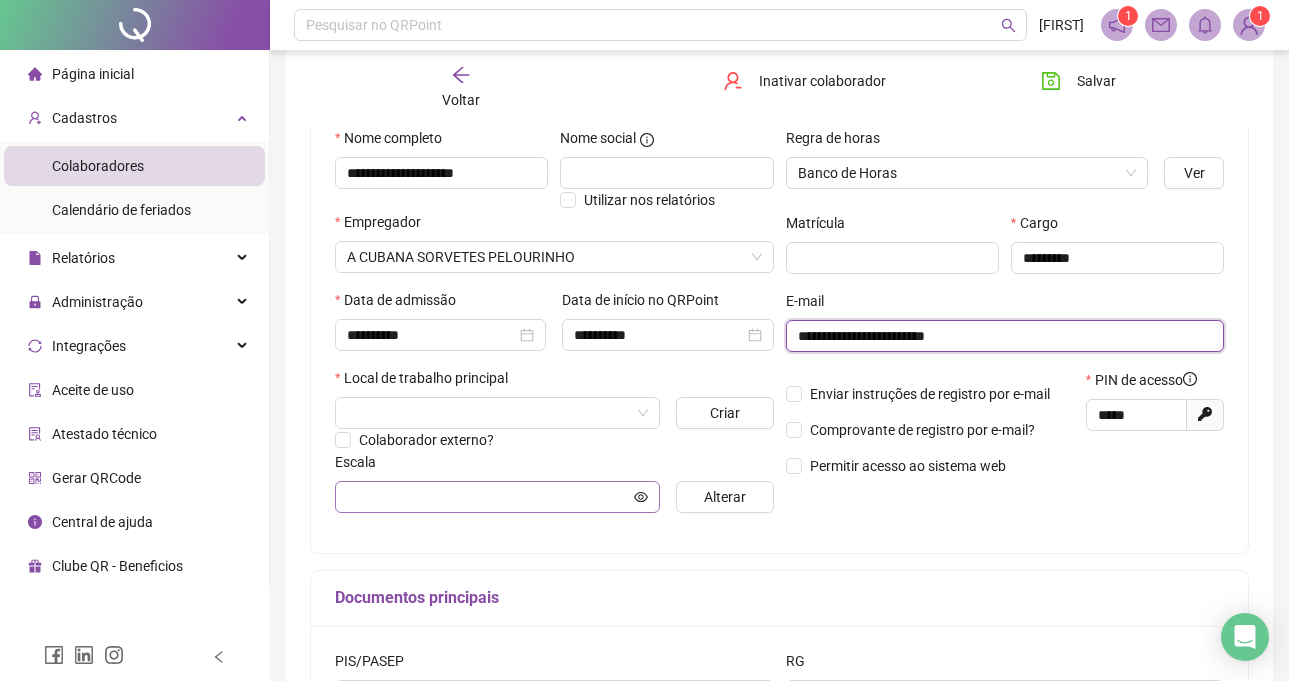 type on "**********" 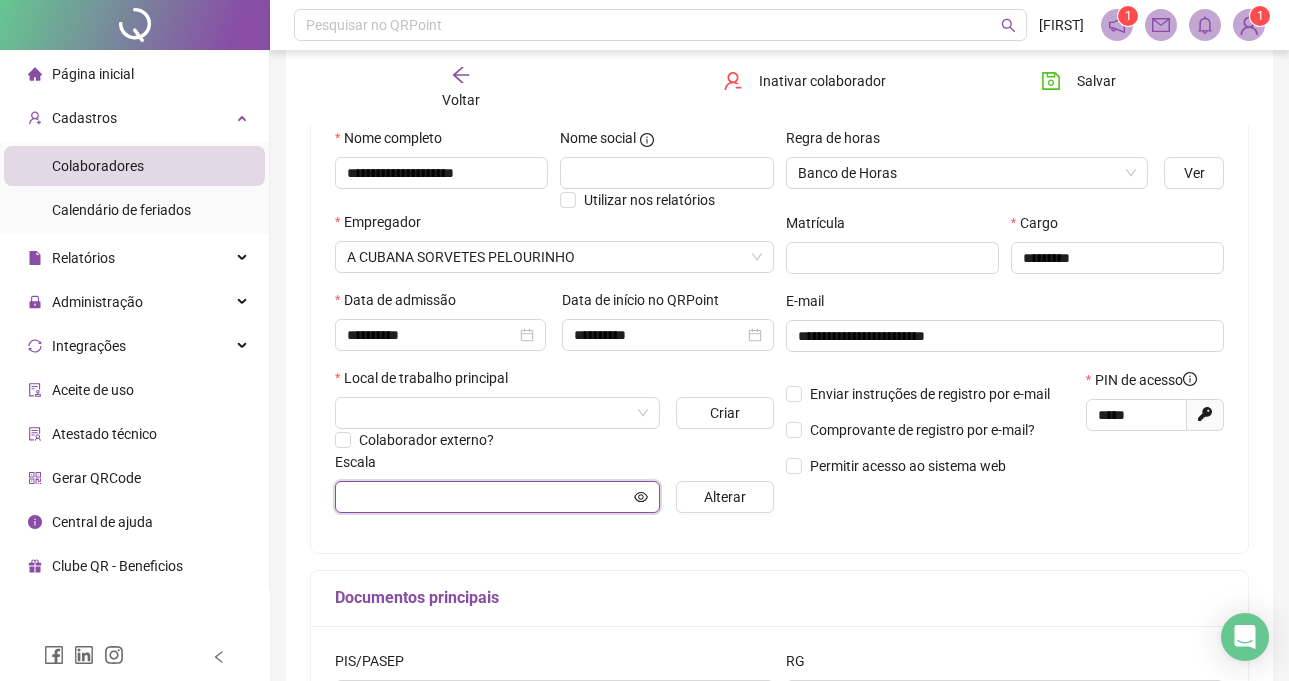 click at bounding box center (488, 497) 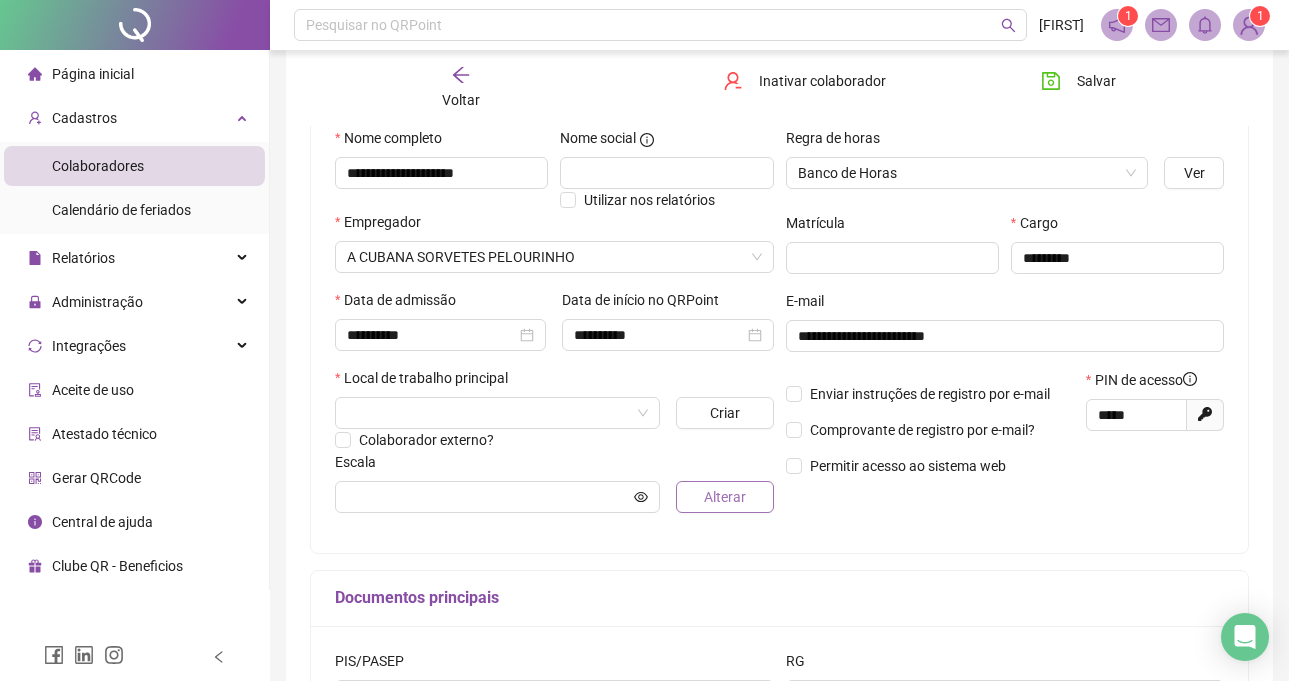 click on "Alterar" at bounding box center (725, 497) 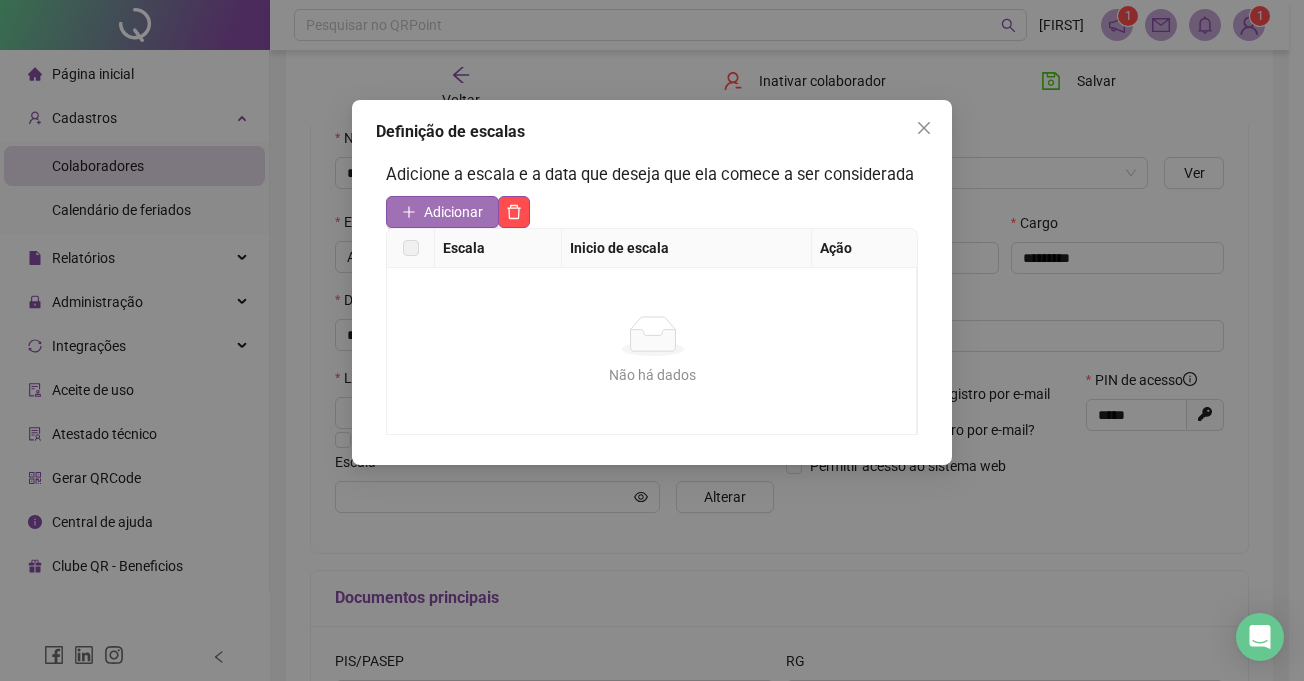 click on "Adicionar" at bounding box center [453, 212] 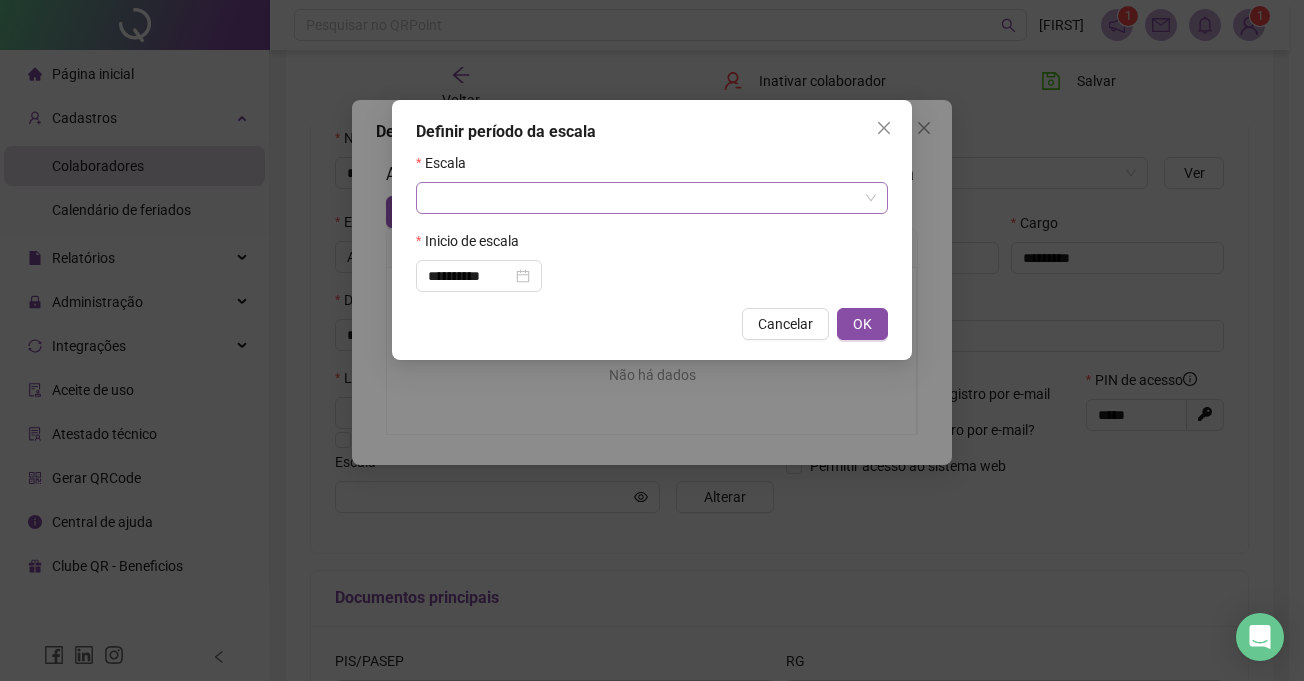 click at bounding box center (646, 198) 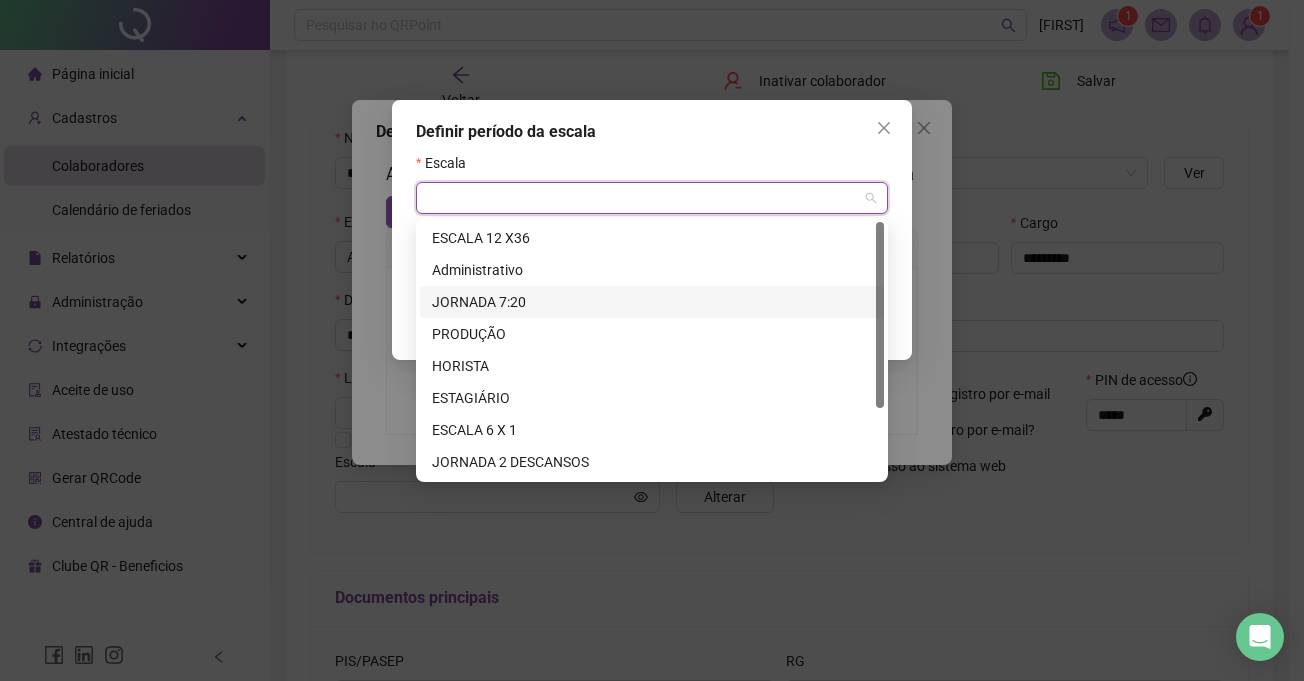 click on "JORNADA 7:20" at bounding box center [652, 302] 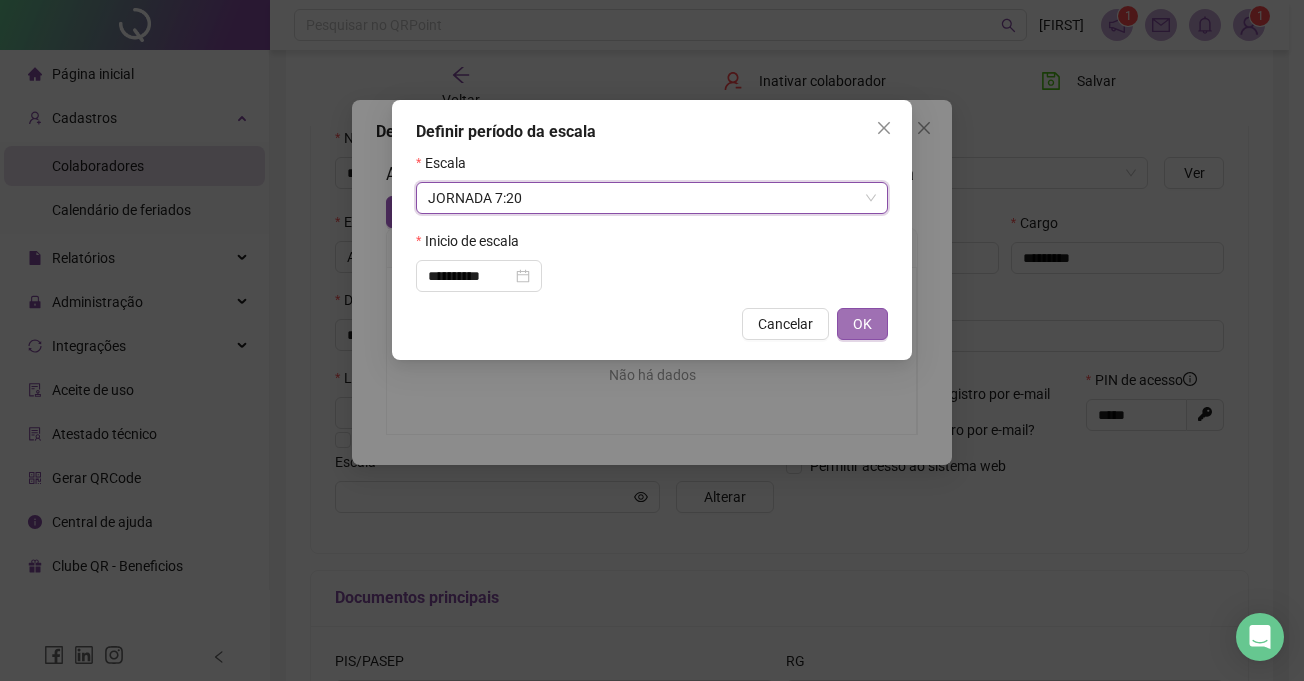 click on "OK" at bounding box center [862, 324] 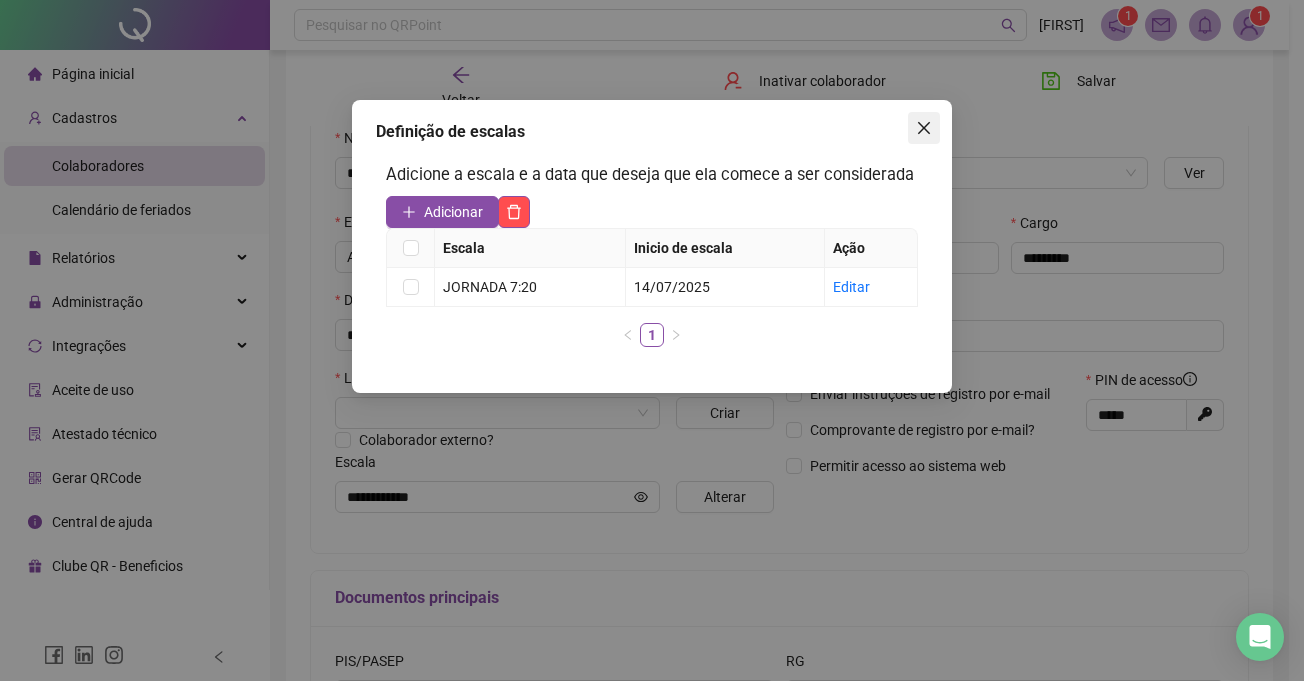 click at bounding box center (924, 128) 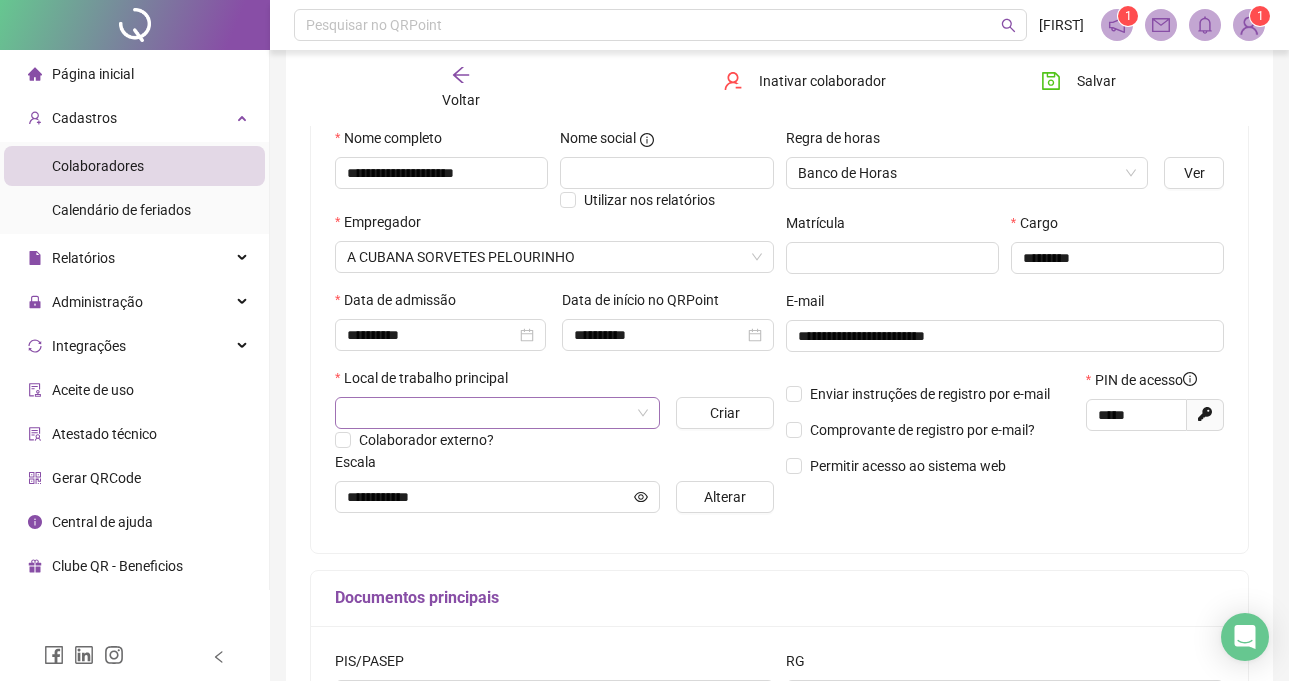 click at bounding box center (491, 413) 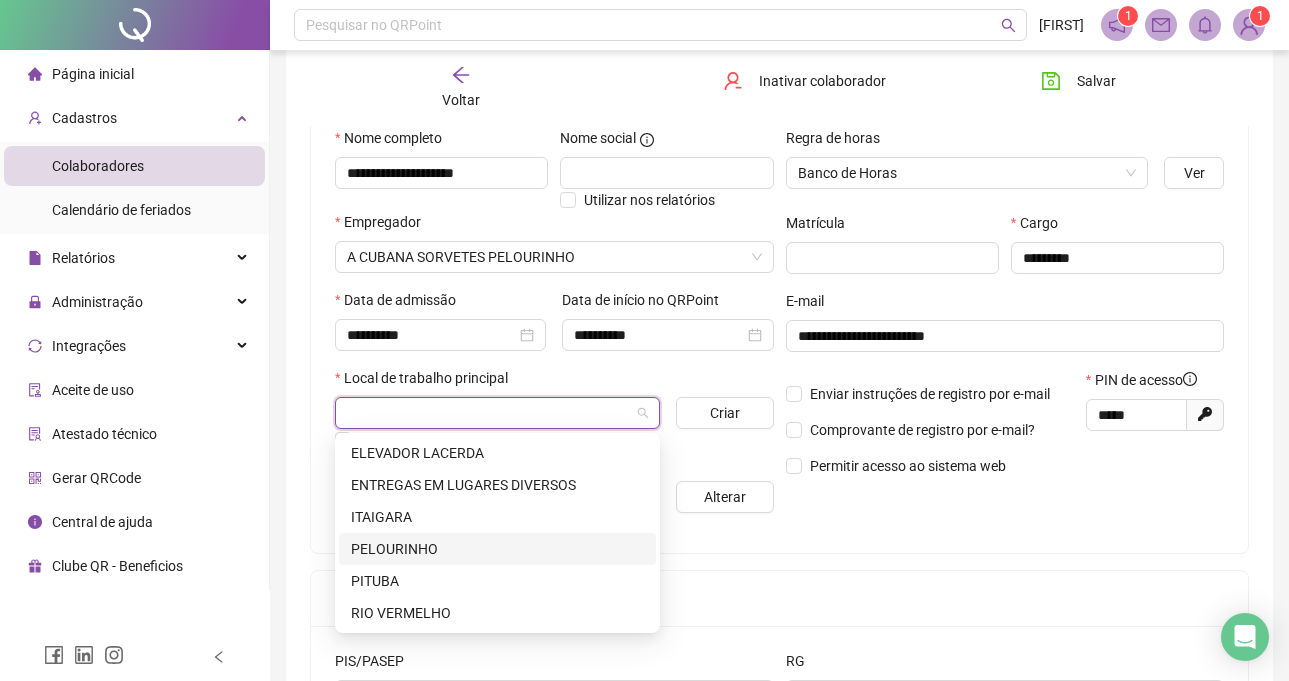 click on "PELOURINHO" at bounding box center [497, 549] 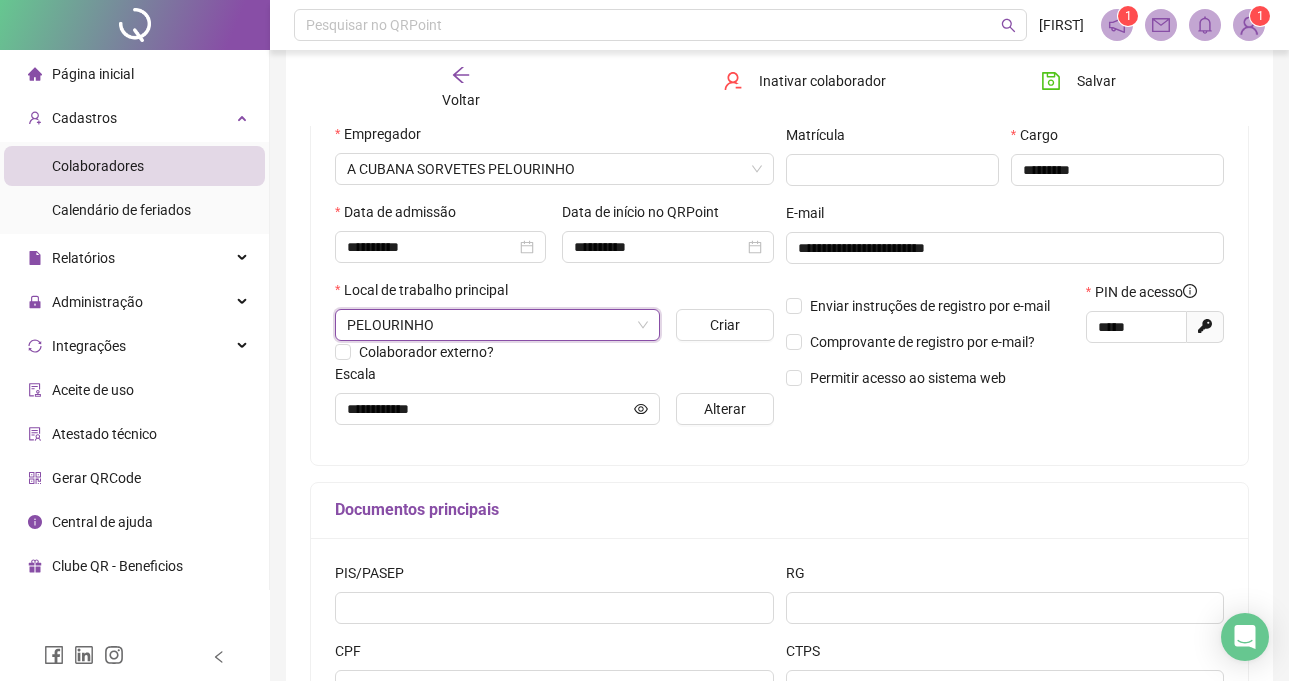 scroll, scrollTop: 300, scrollLeft: 0, axis: vertical 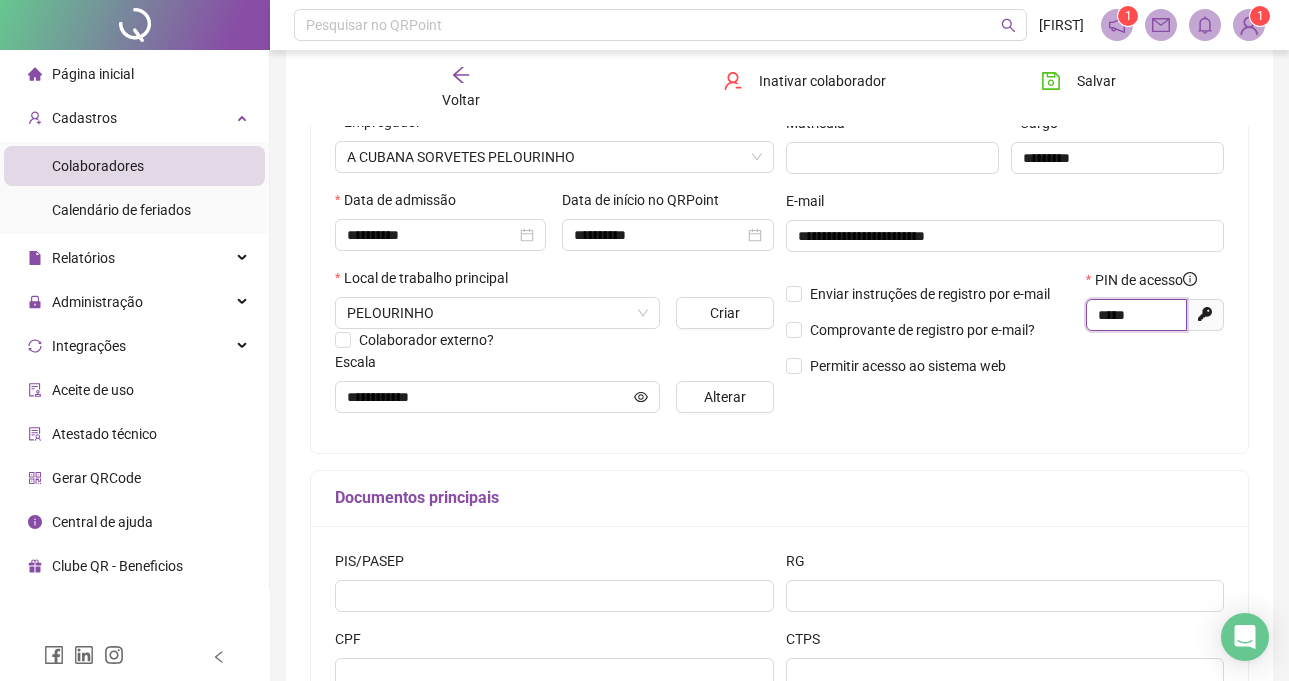 drag, startPoint x: 1143, startPoint y: 315, endPoint x: 1076, endPoint y: 312, distance: 67.06713 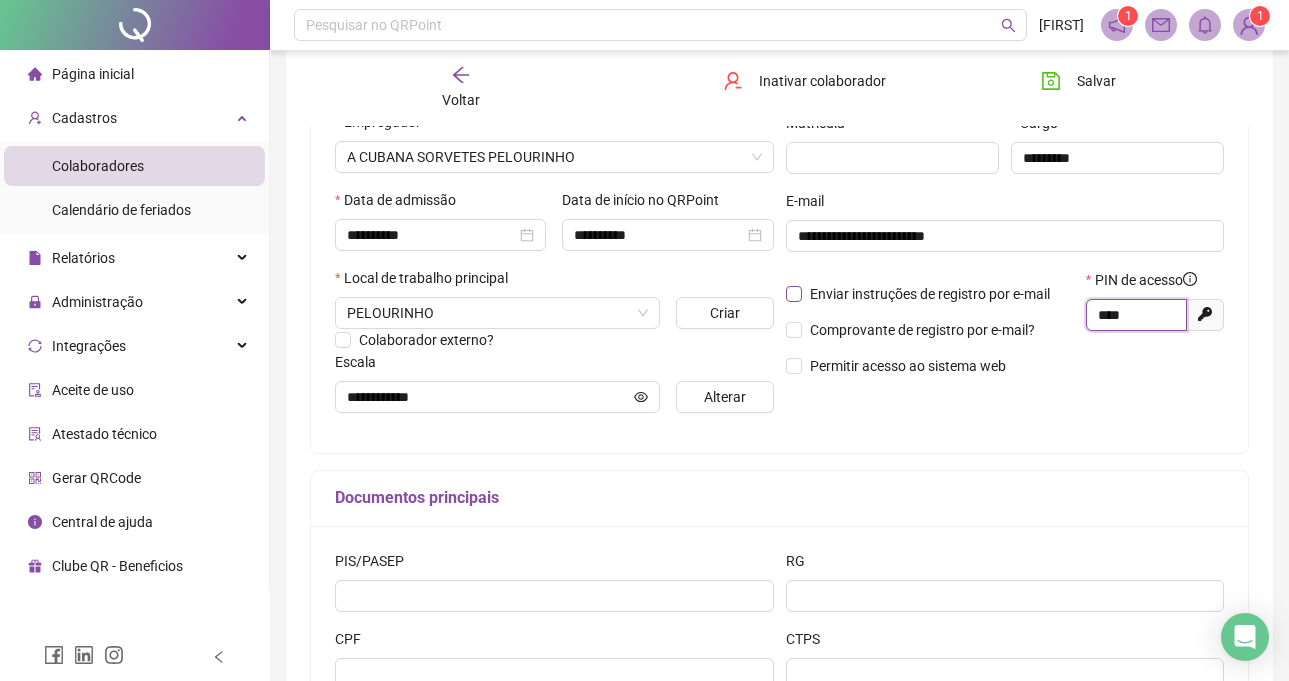 type on "****" 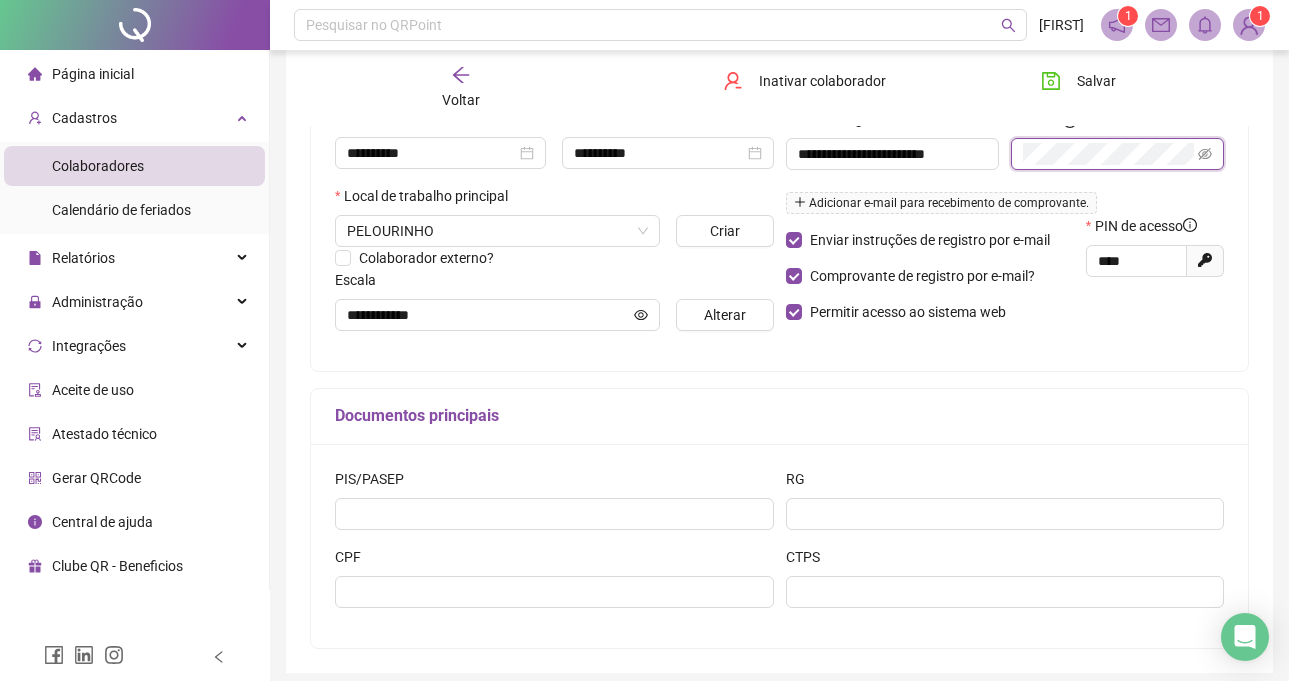 scroll, scrollTop: 460, scrollLeft: 0, axis: vertical 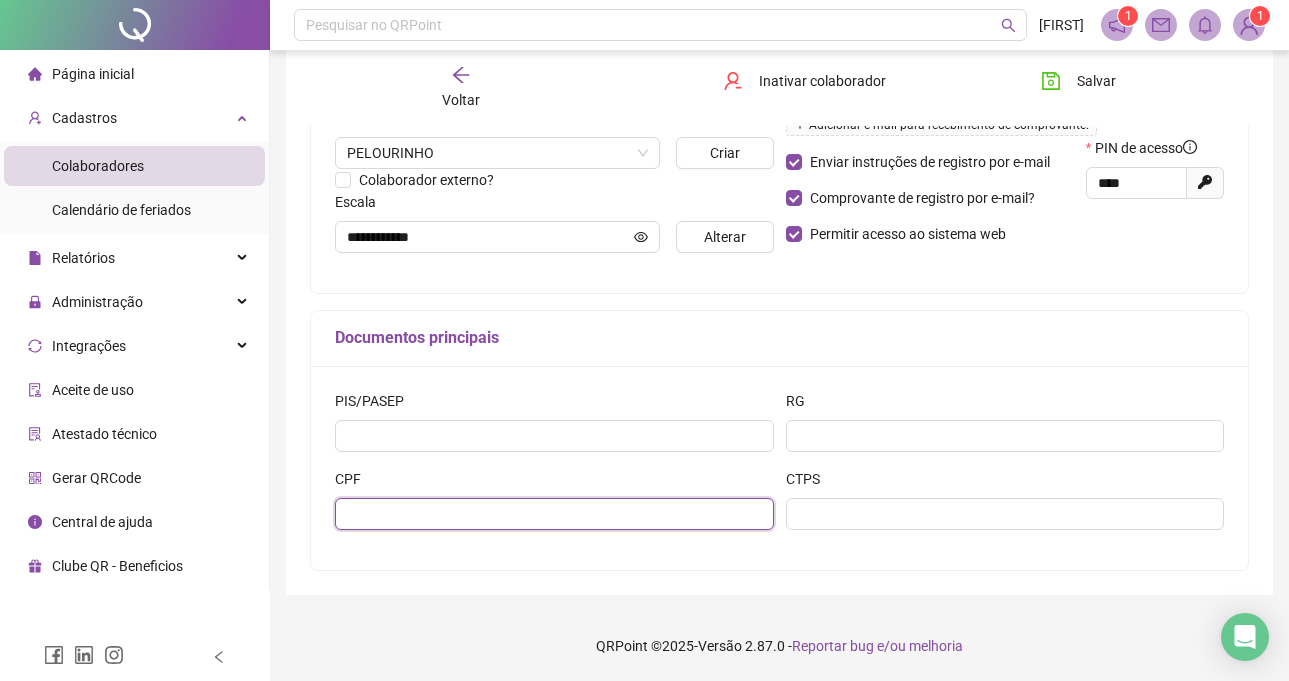click at bounding box center (554, 514) 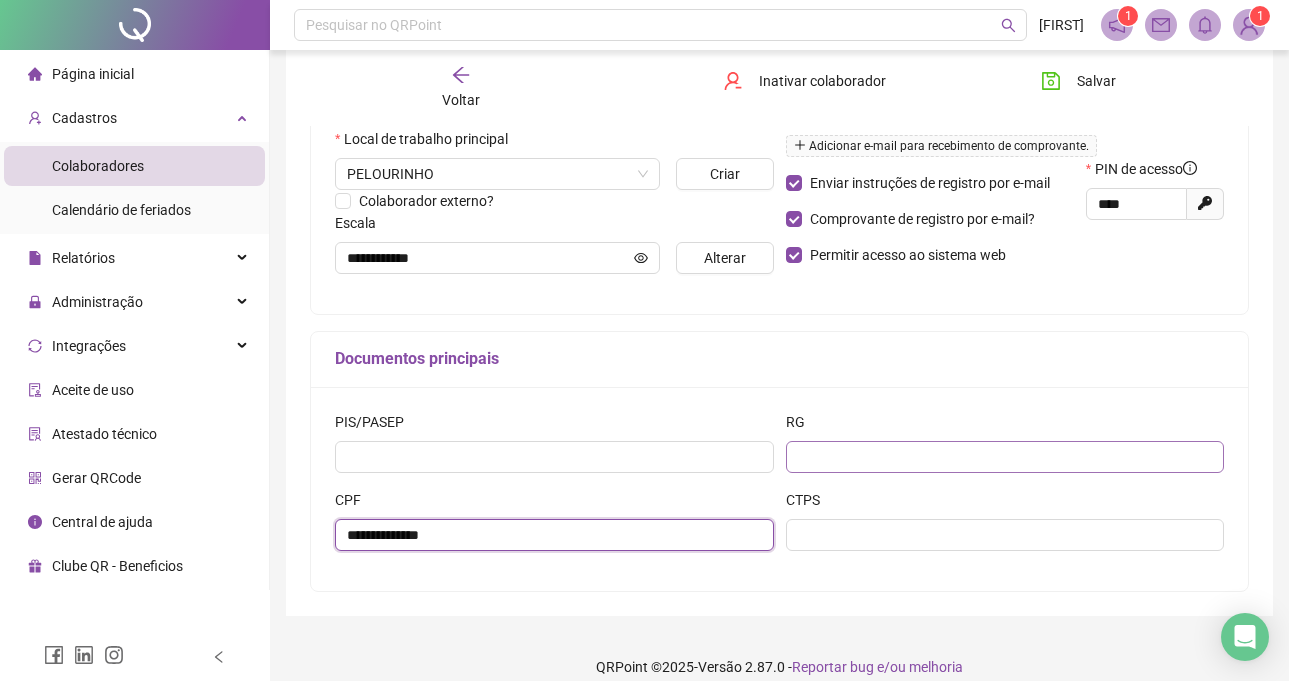 scroll, scrollTop: 460, scrollLeft: 0, axis: vertical 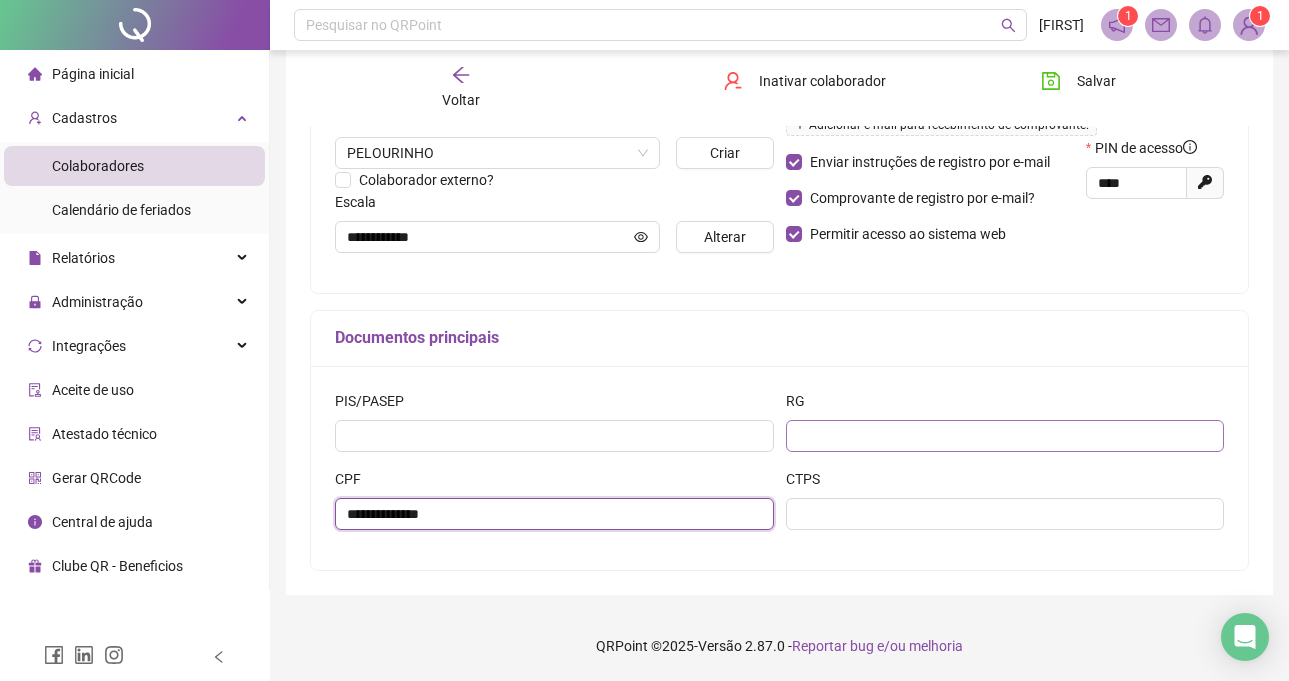 type on "**********" 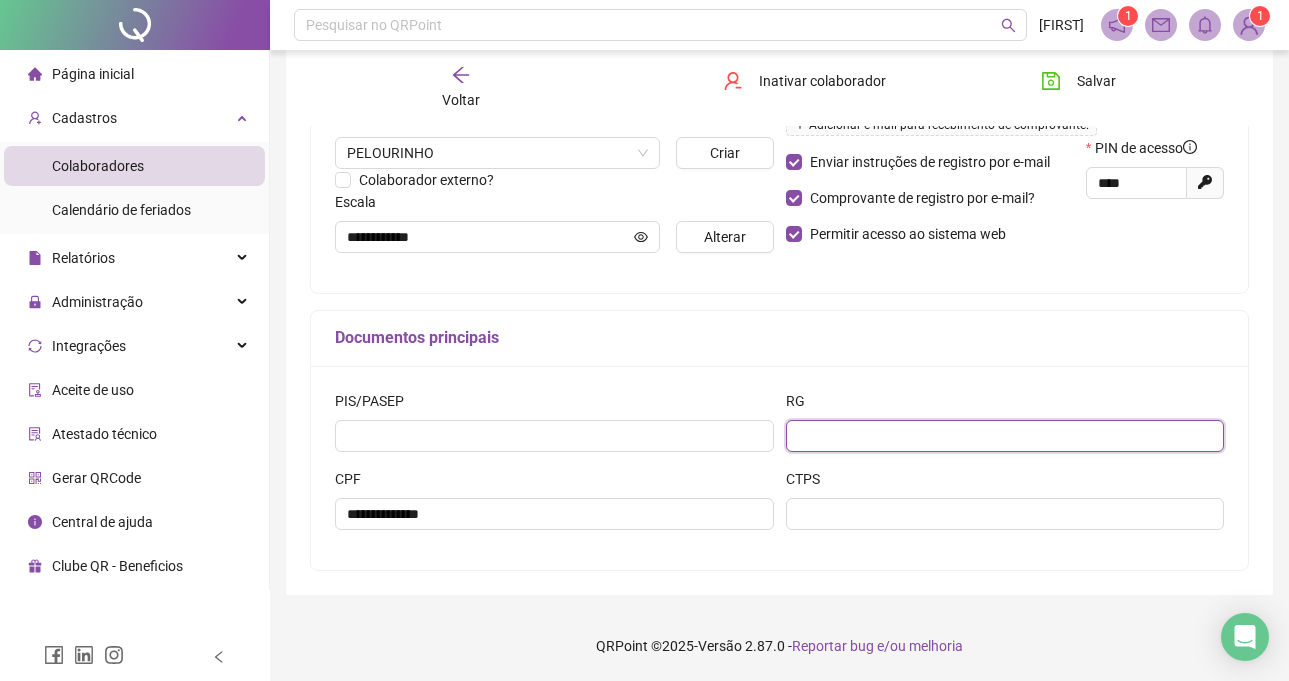 click at bounding box center [1005, 436] 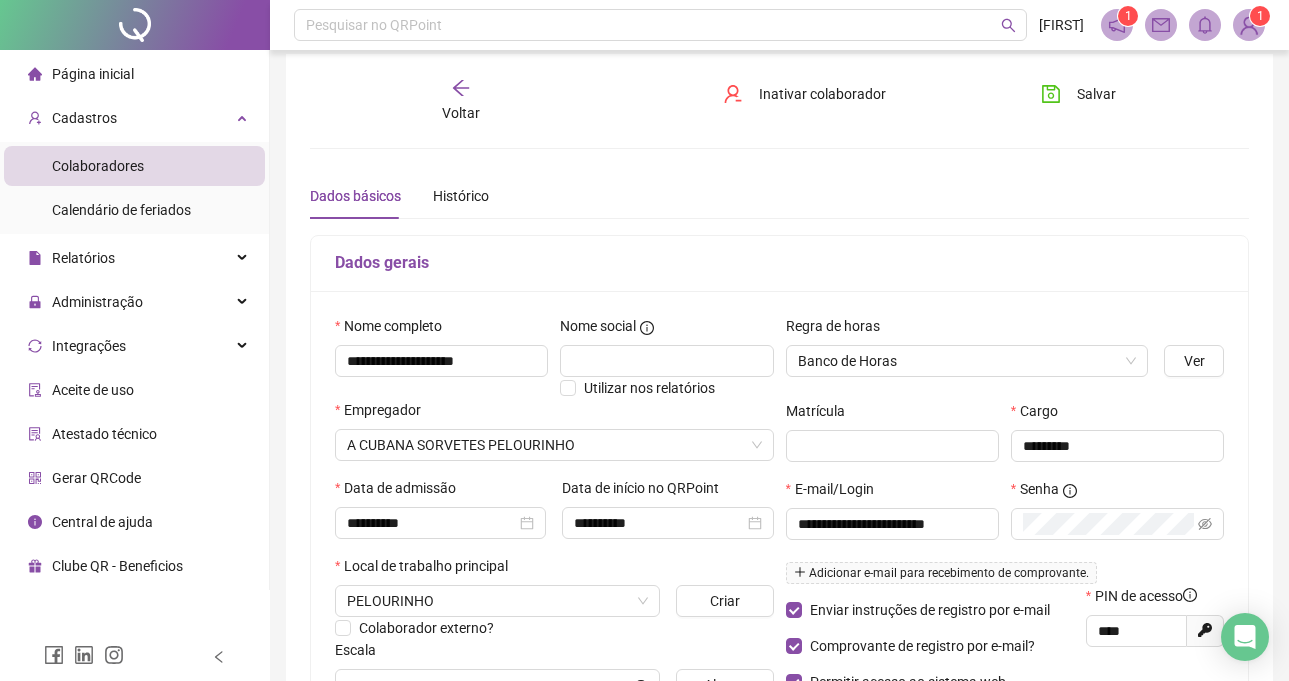 scroll, scrollTop: 0, scrollLeft: 0, axis: both 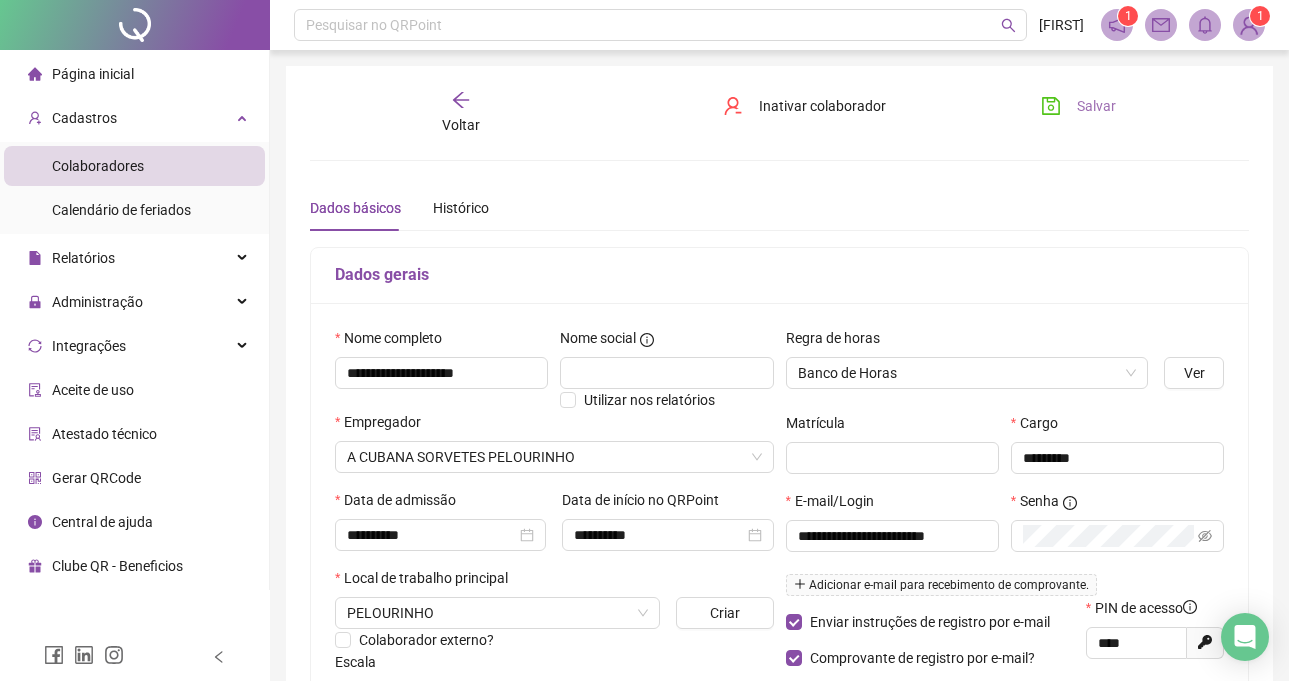 type on "**********" 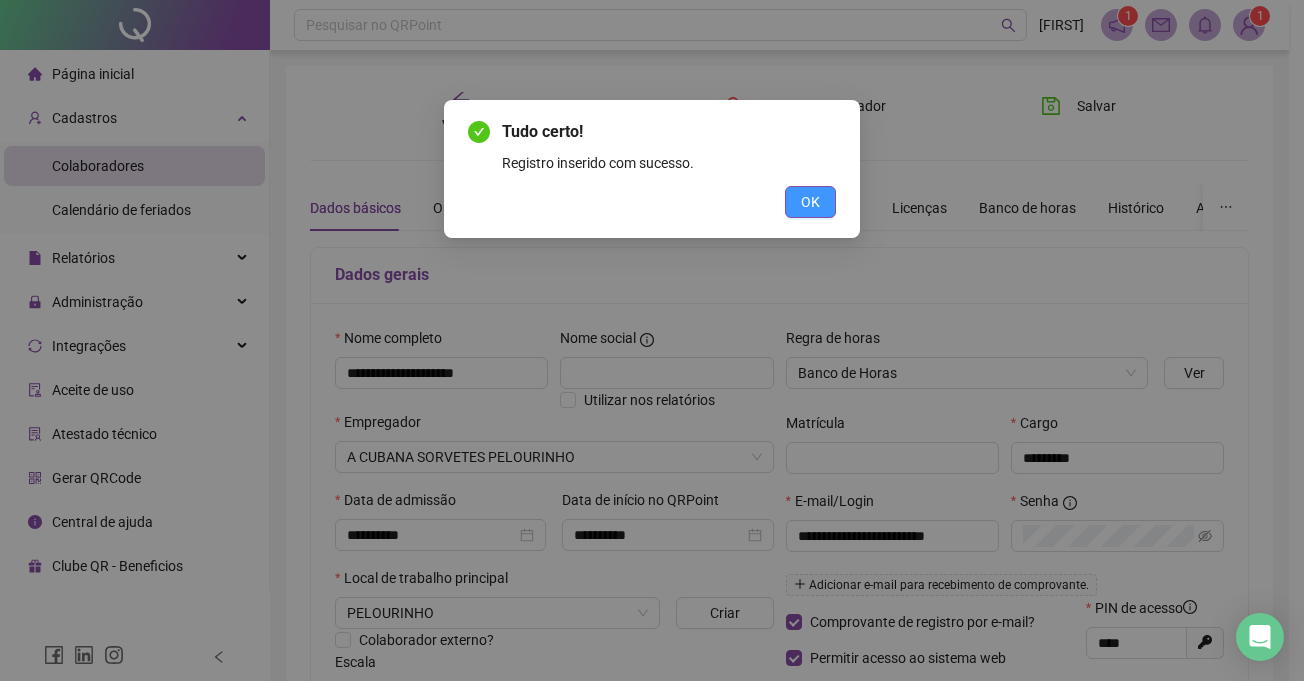 click on "OK" at bounding box center [810, 202] 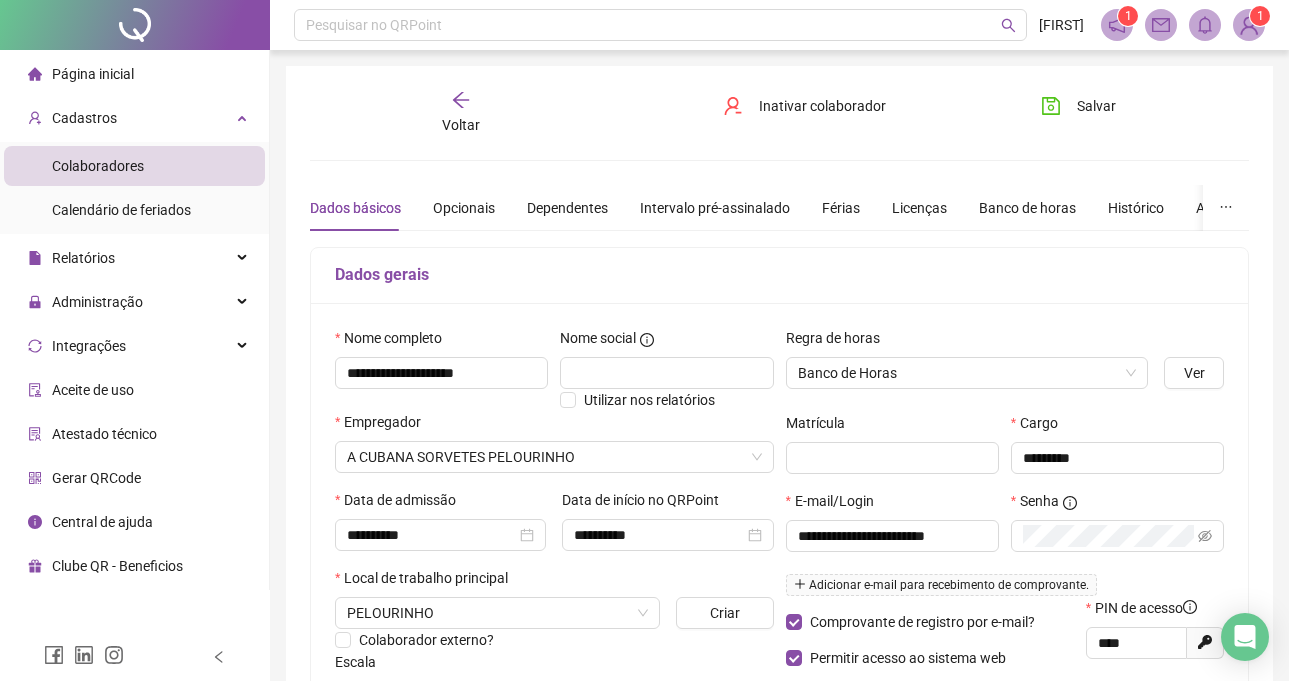 click on "Voltar" at bounding box center [461, 113] 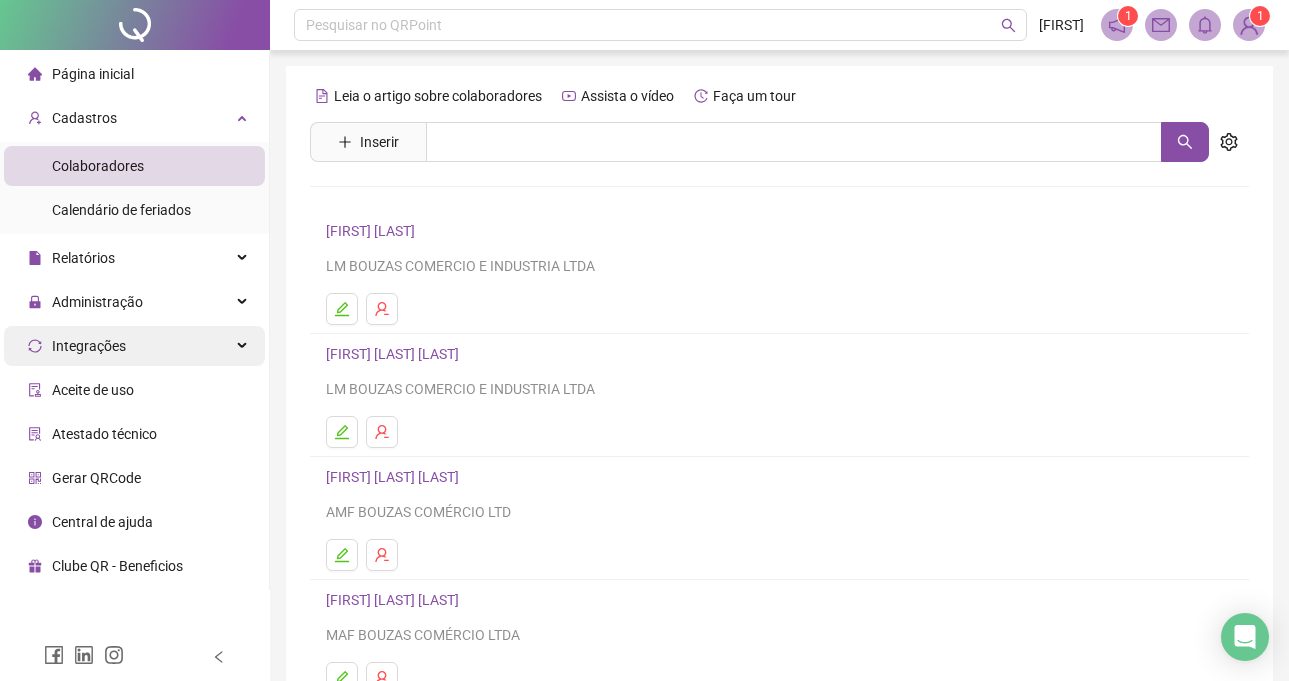 drag, startPoint x: 162, startPoint y: 305, endPoint x: 163, endPoint y: 333, distance: 28.01785 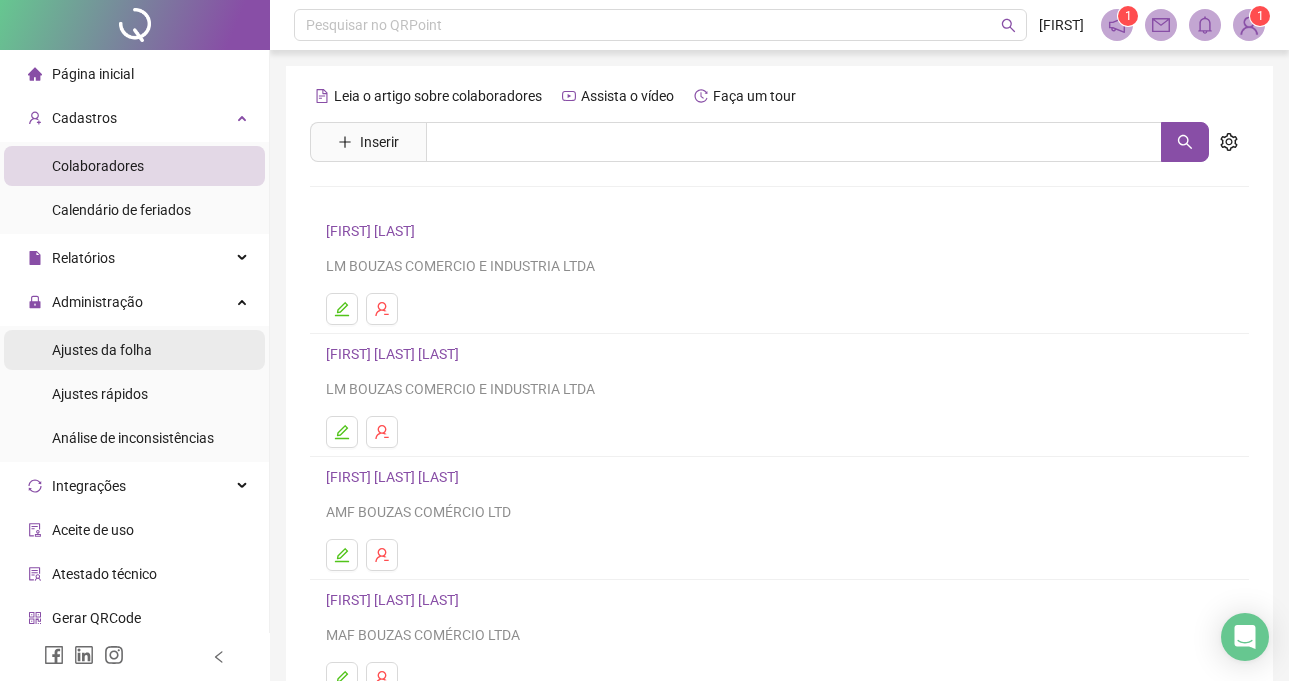 click on "Ajustes da folha" at bounding box center (134, 350) 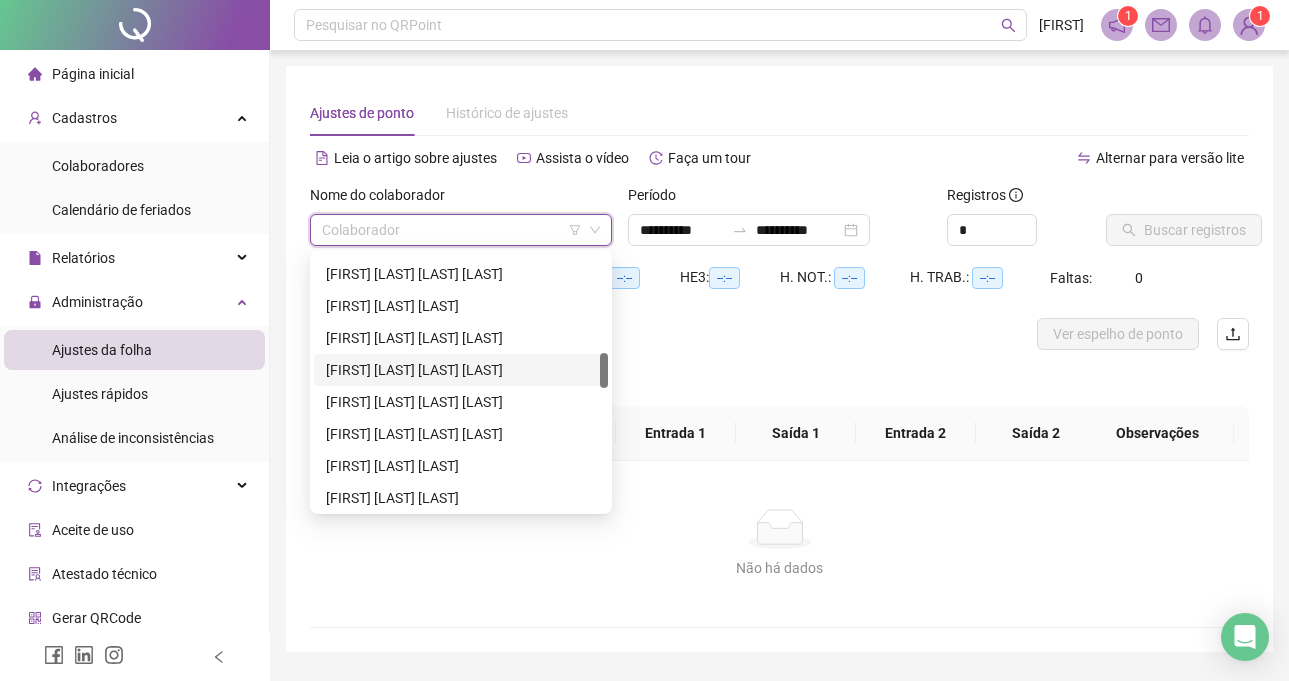 click on "[FIRST] [LAST] [LAST] [LAST]" at bounding box center [461, 370] 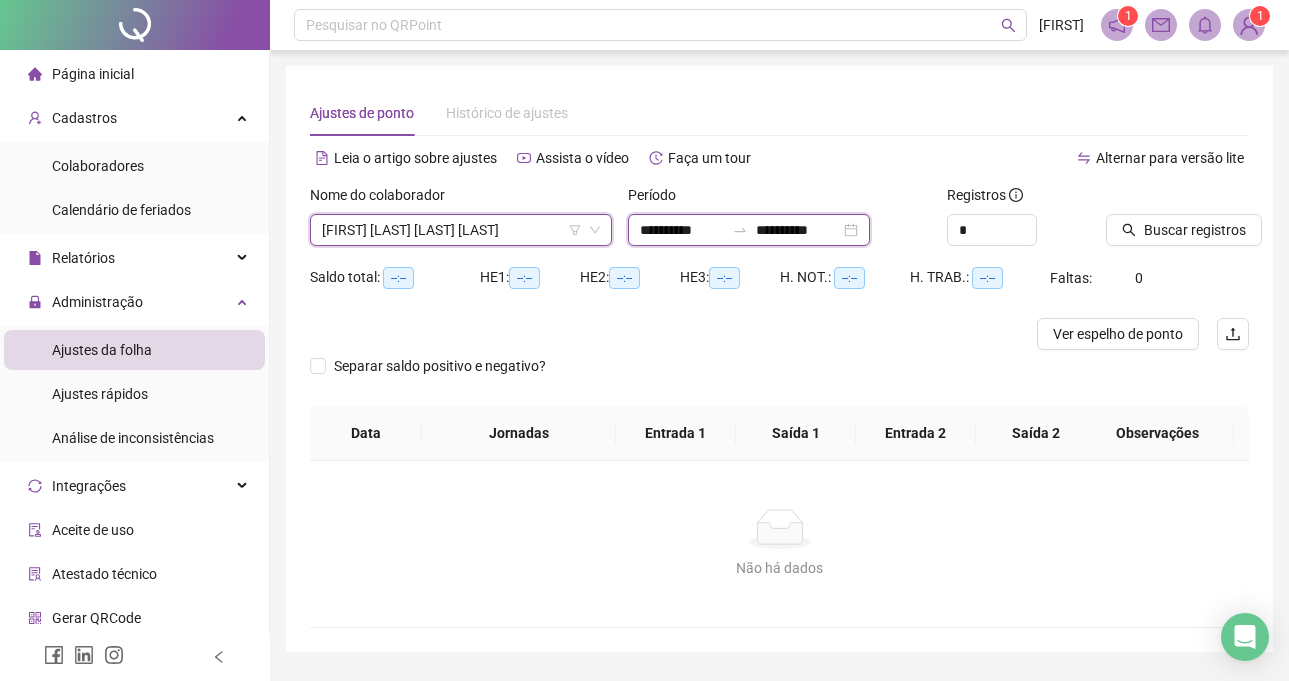 click on "**********" at bounding box center [682, 230] 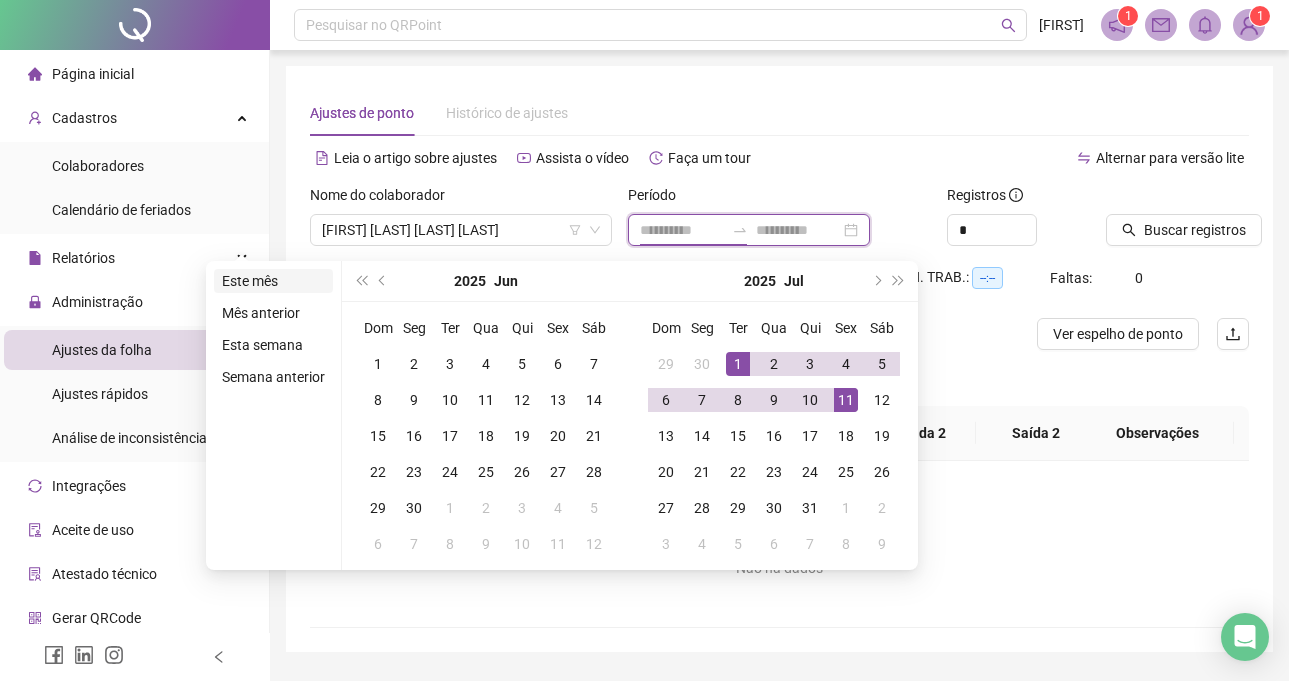 type on "**********" 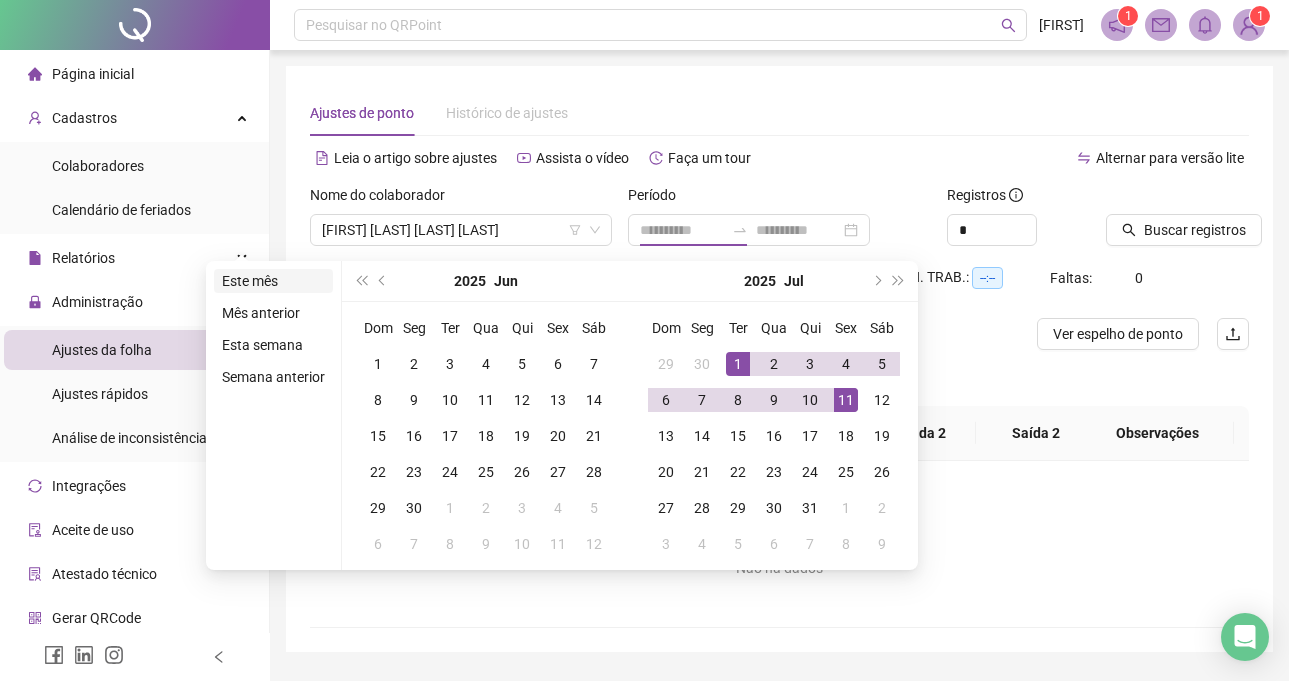 click on "Este mês" at bounding box center [273, 281] 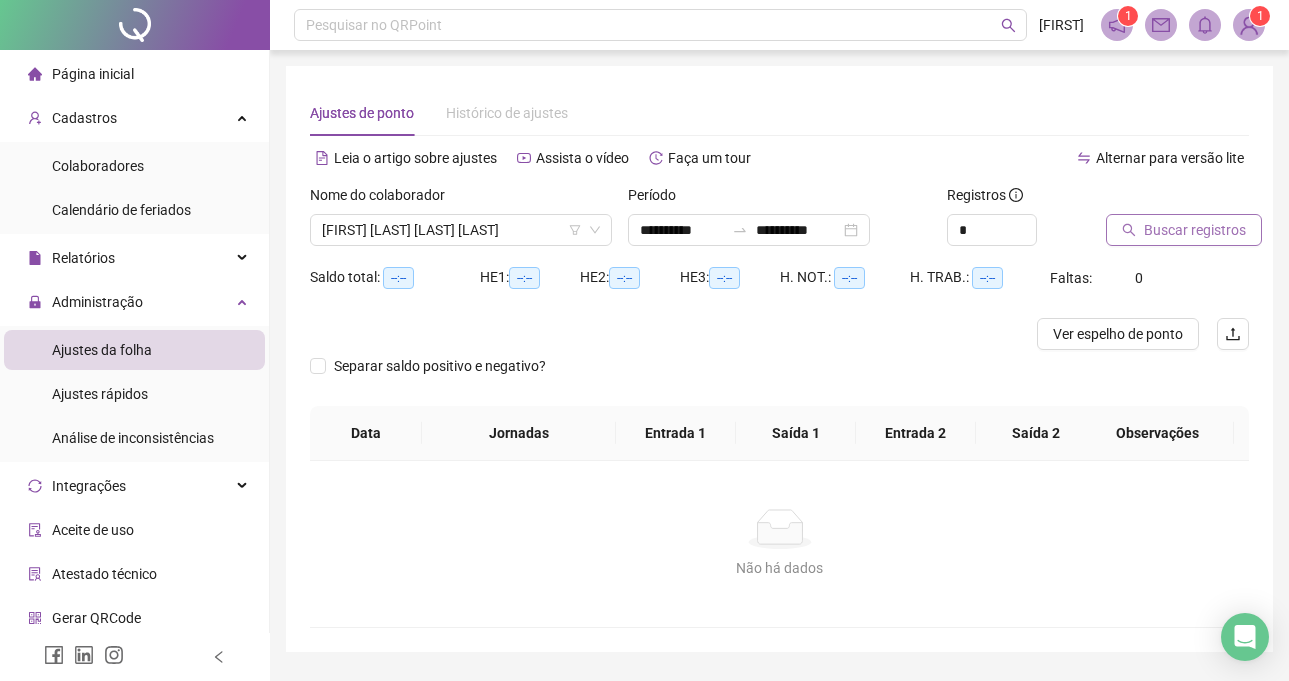 click on "Buscar registros" at bounding box center [1195, 230] 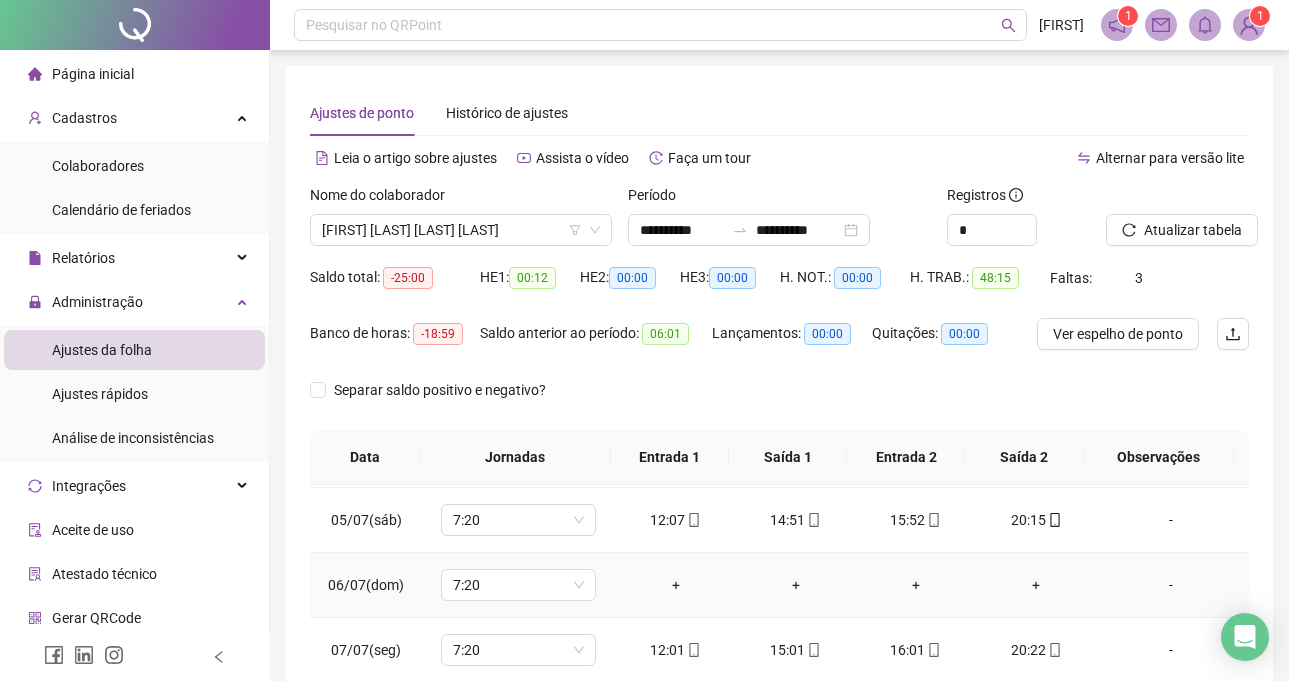 scroll, scrollTop: 288, scrollLeft: 0, axis: vertical 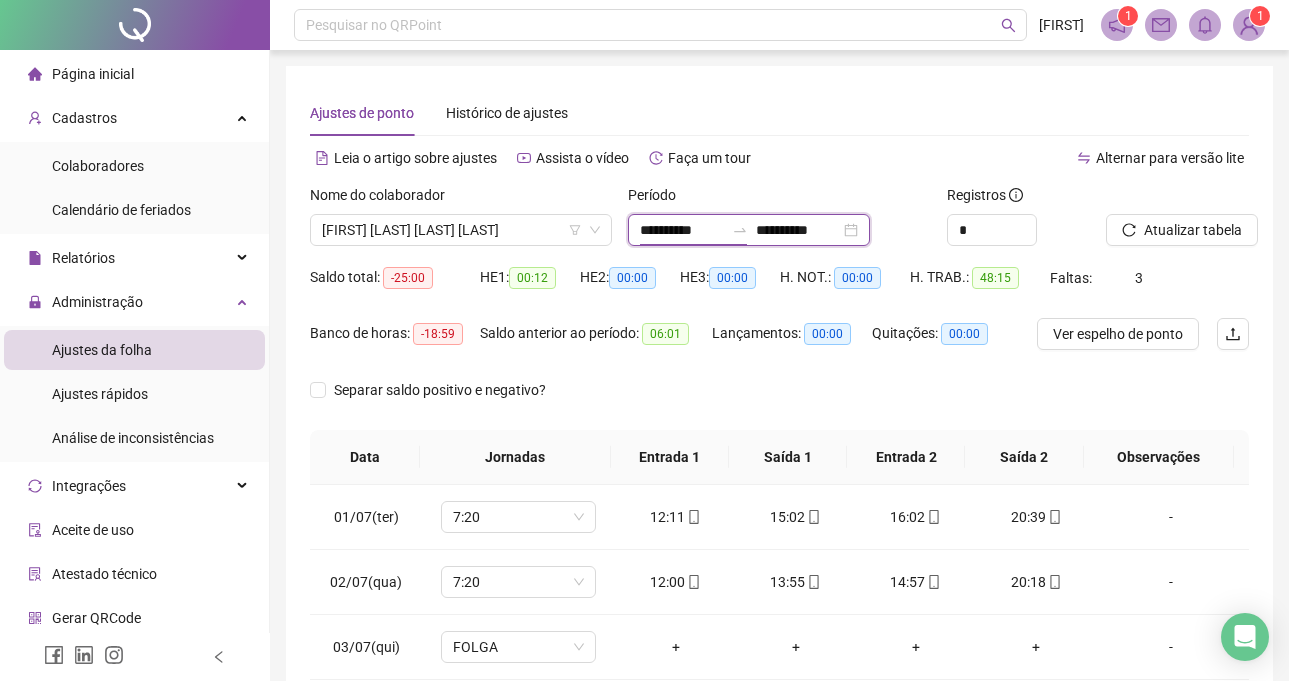 drag, startPoint x: 683, startPoint y: 234, endPoint x: 575, endPoint y: 287, distance: 120.30378 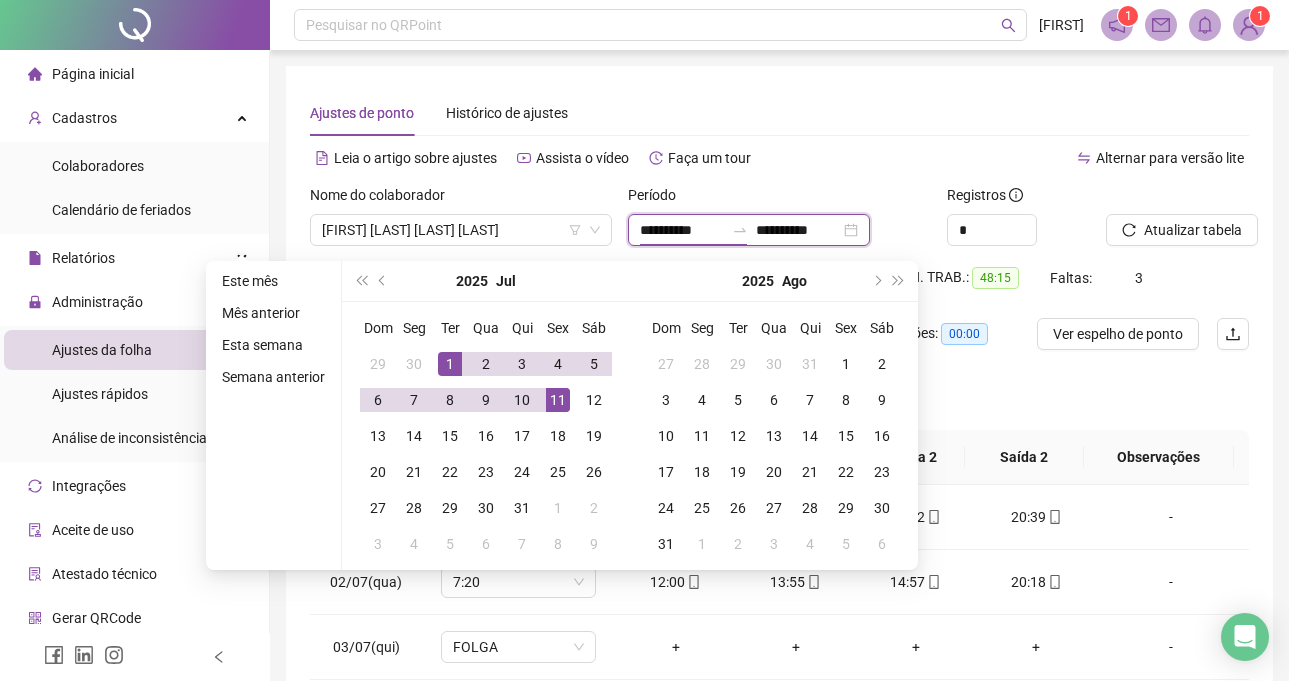 type on "**********" 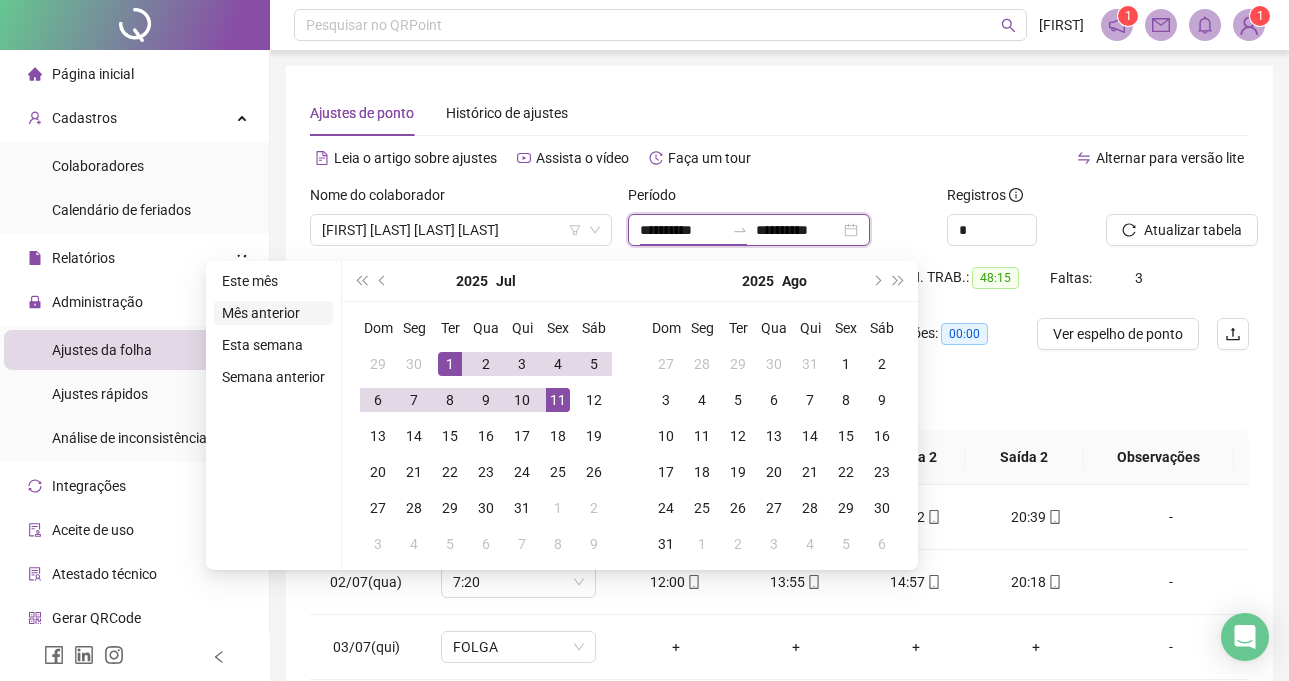 type on "**********" 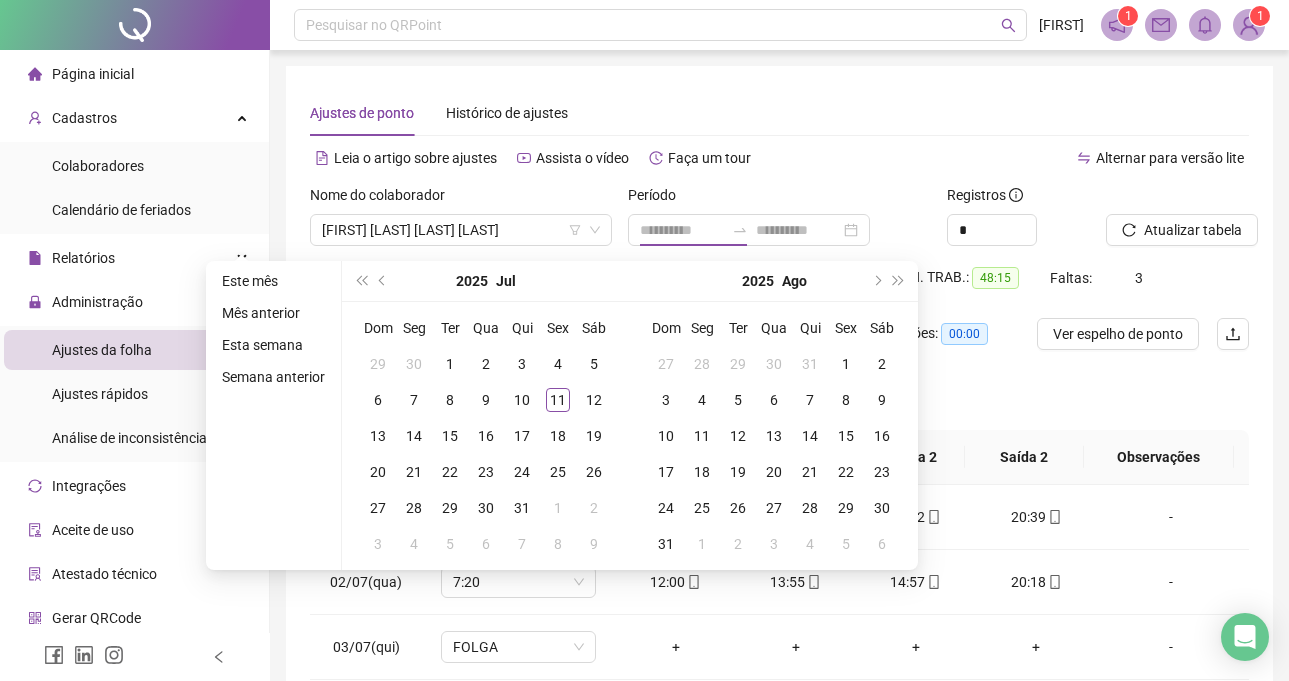 drag, startPoint x: 274, startPoint y: 307, endPoint x: 674, endPoint y: 324, distance: 400.36108 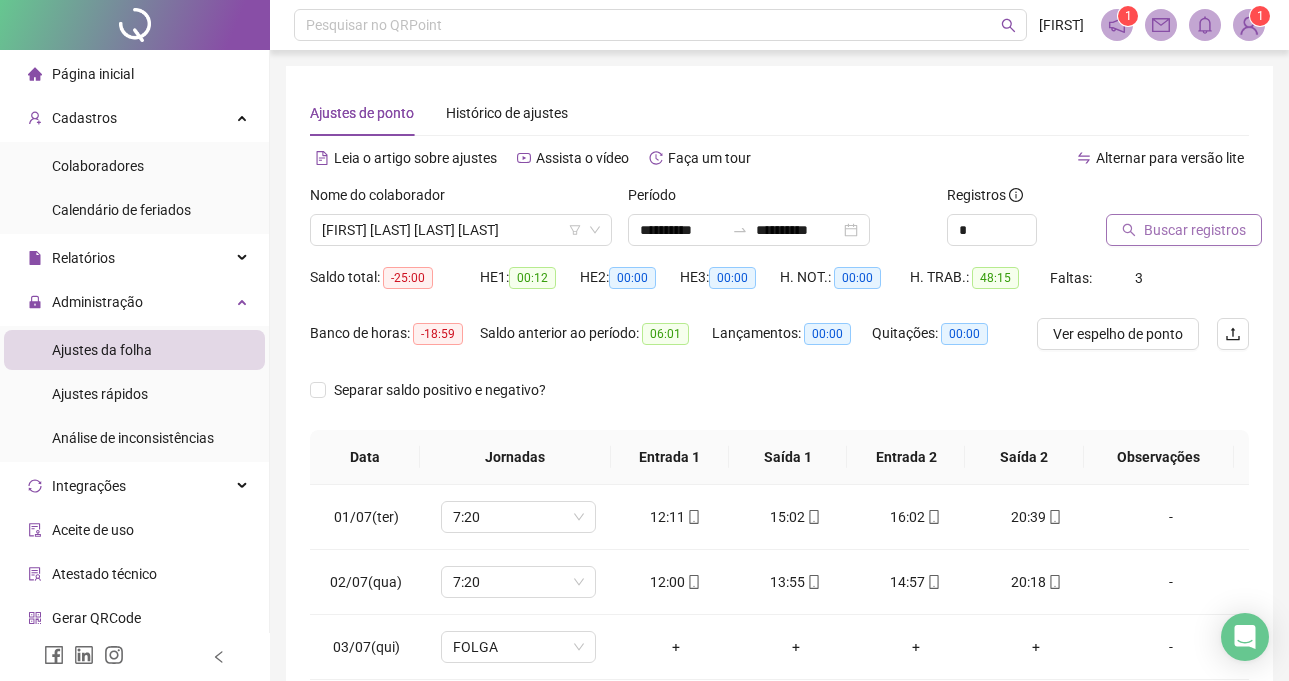 click on "Buscar registros" at bounding box center [1184, 230] 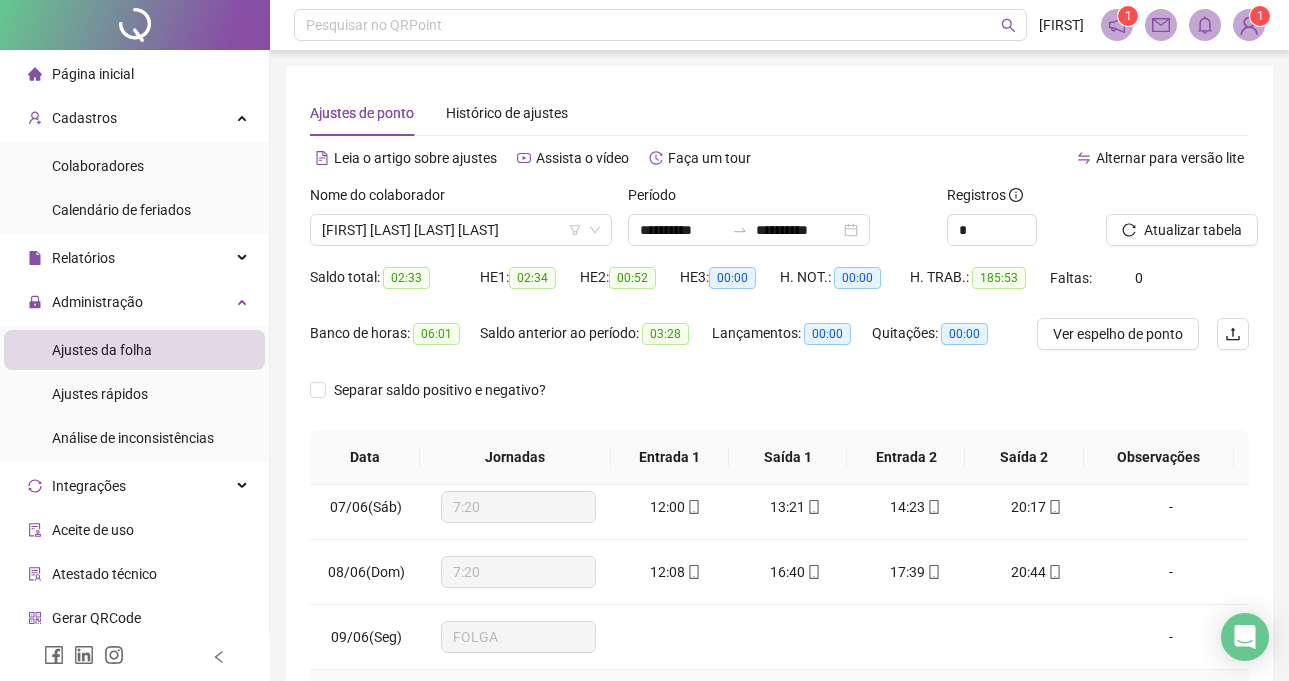 scroll, scrollTop: 700, scrollLeft: 0, axis: vertical 